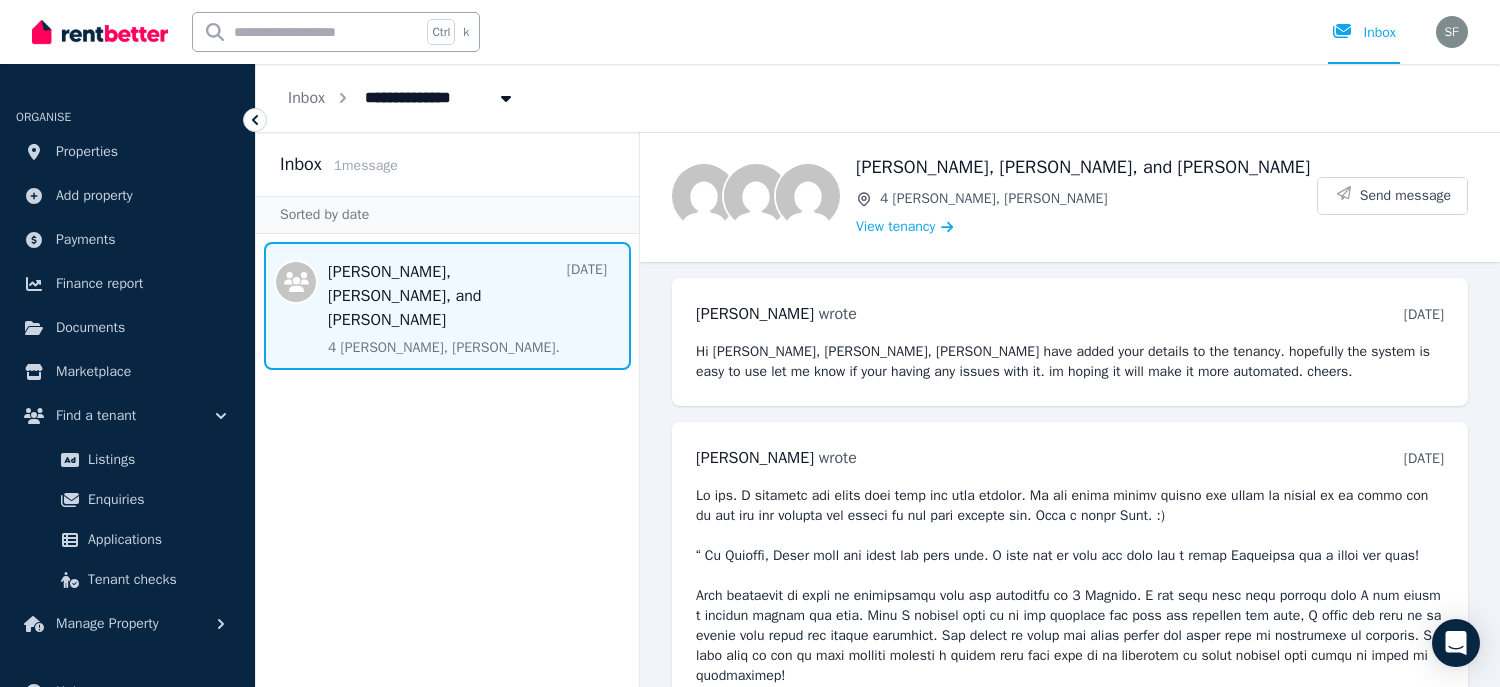 scroll, scrollTop: 0, scrollLeft: 0, axis: both 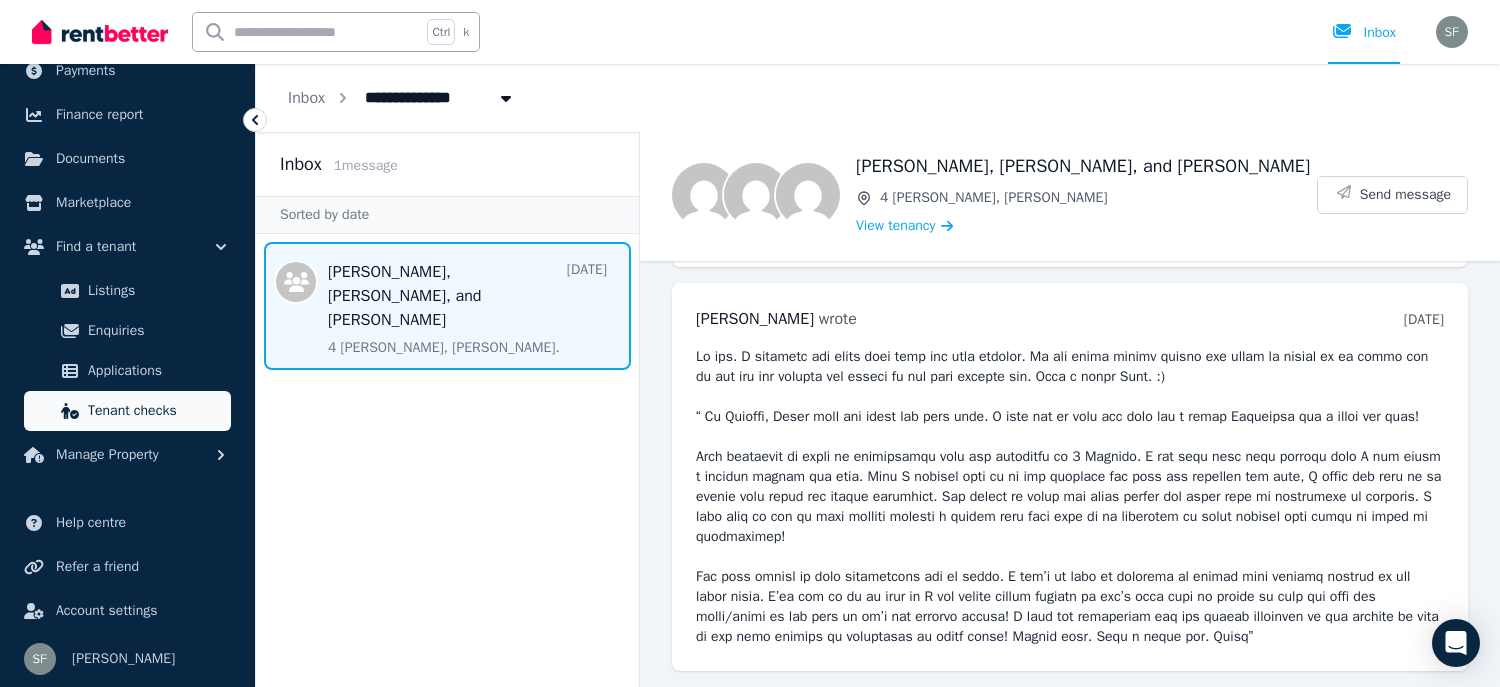 click on "Tenant checks" at bounding box center [155, 411] 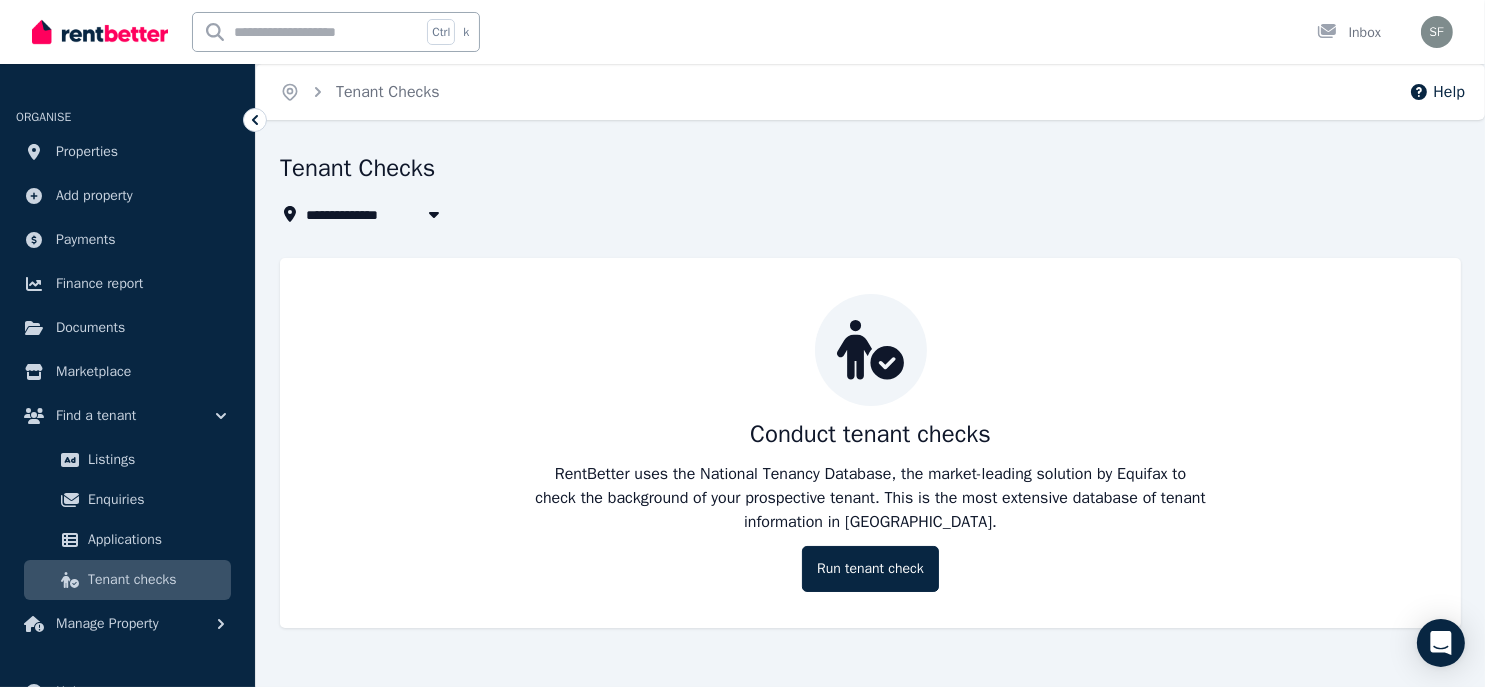 scroll, scrollTop: 42, scrollLeft: 0, axis: vertical 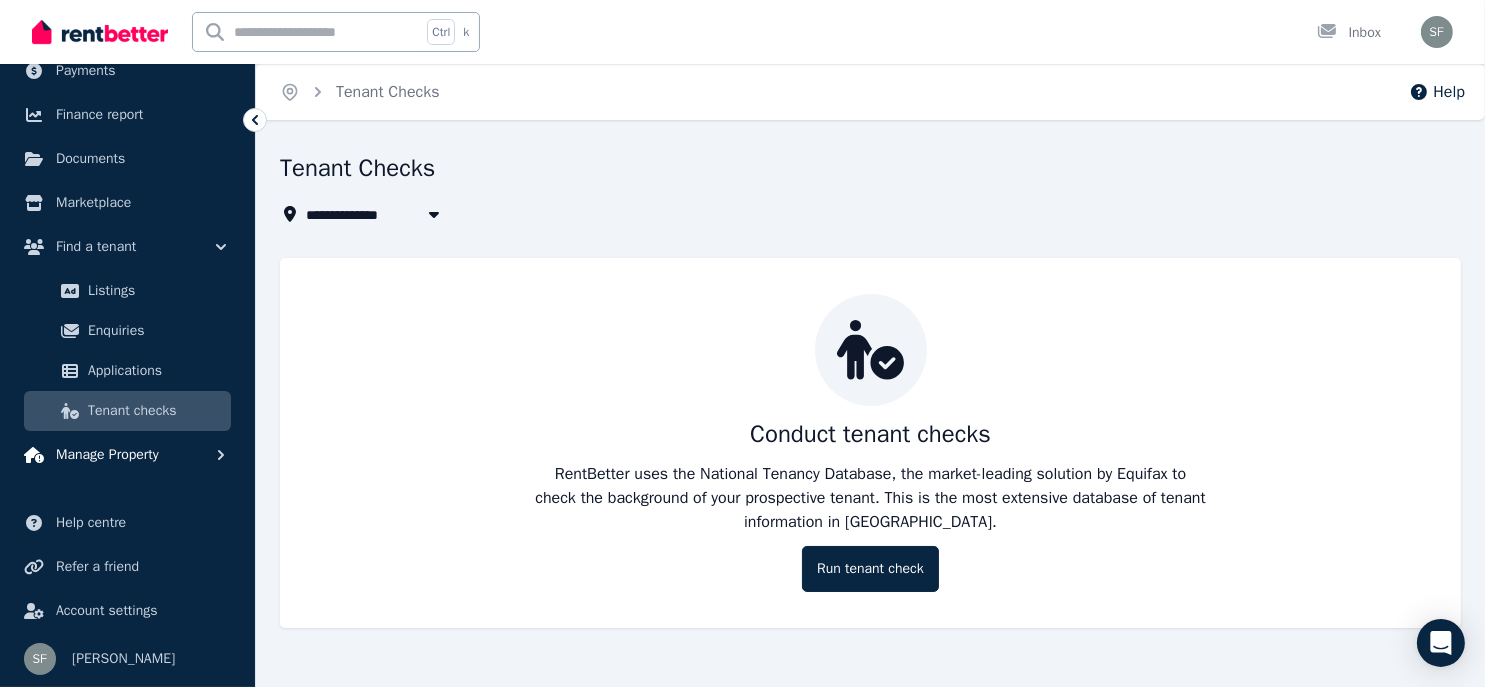 click 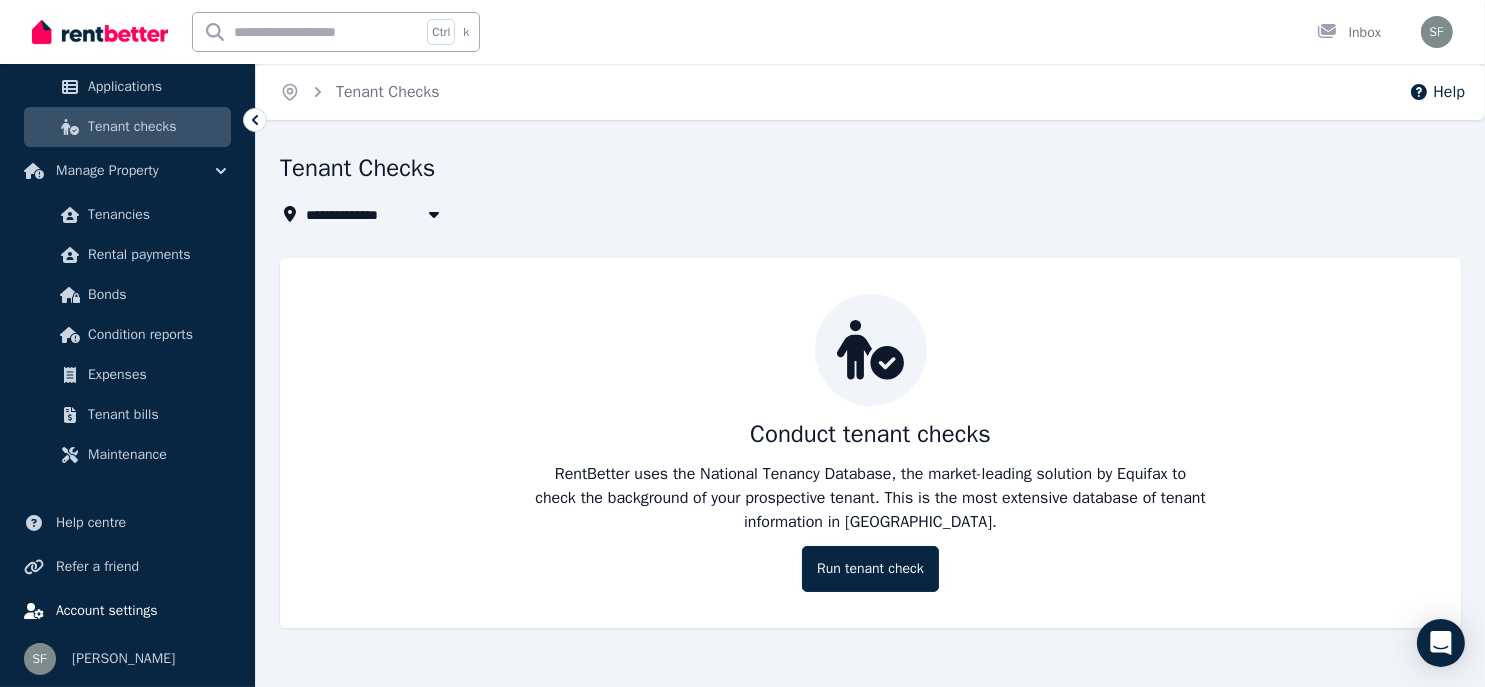 scroll, scrollTop: 600, scrollLeft: 0, axis: vertical 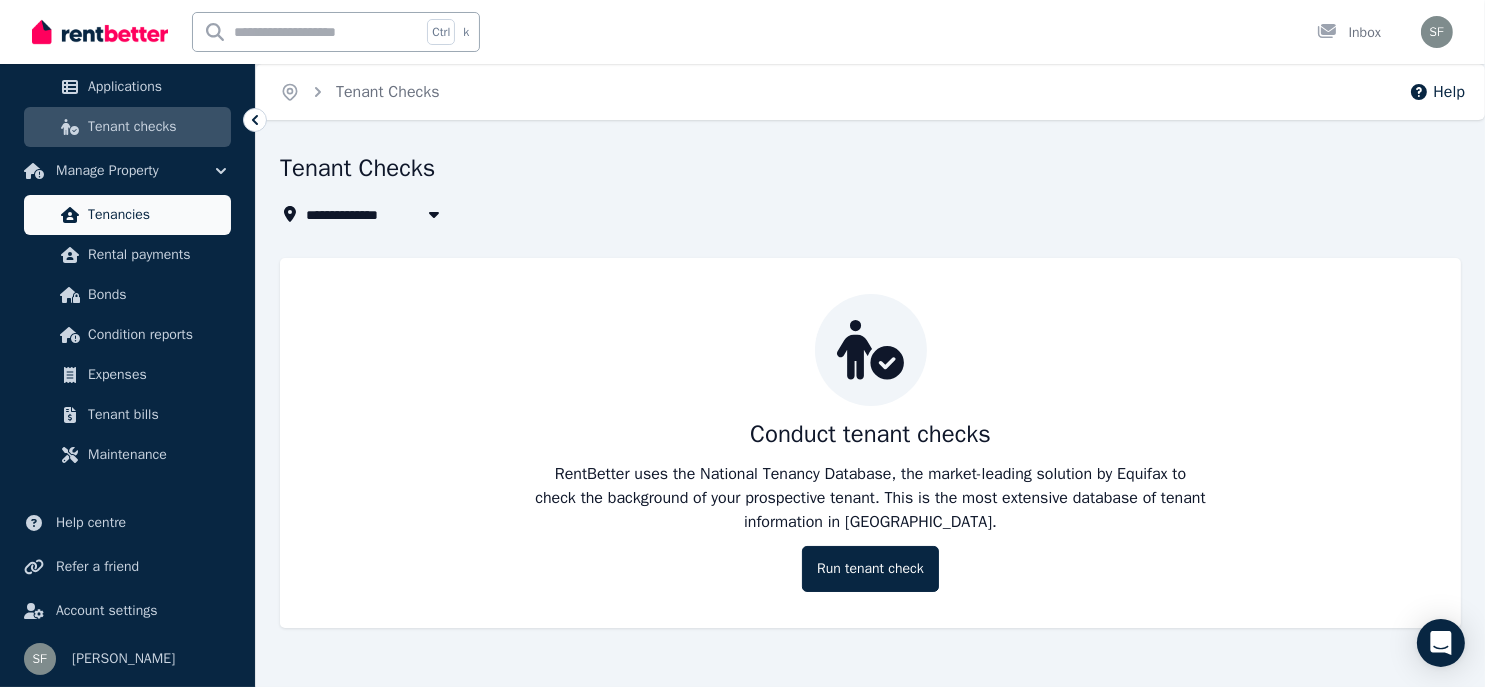 click on "Tenancies" at bounding box center [155, 215] 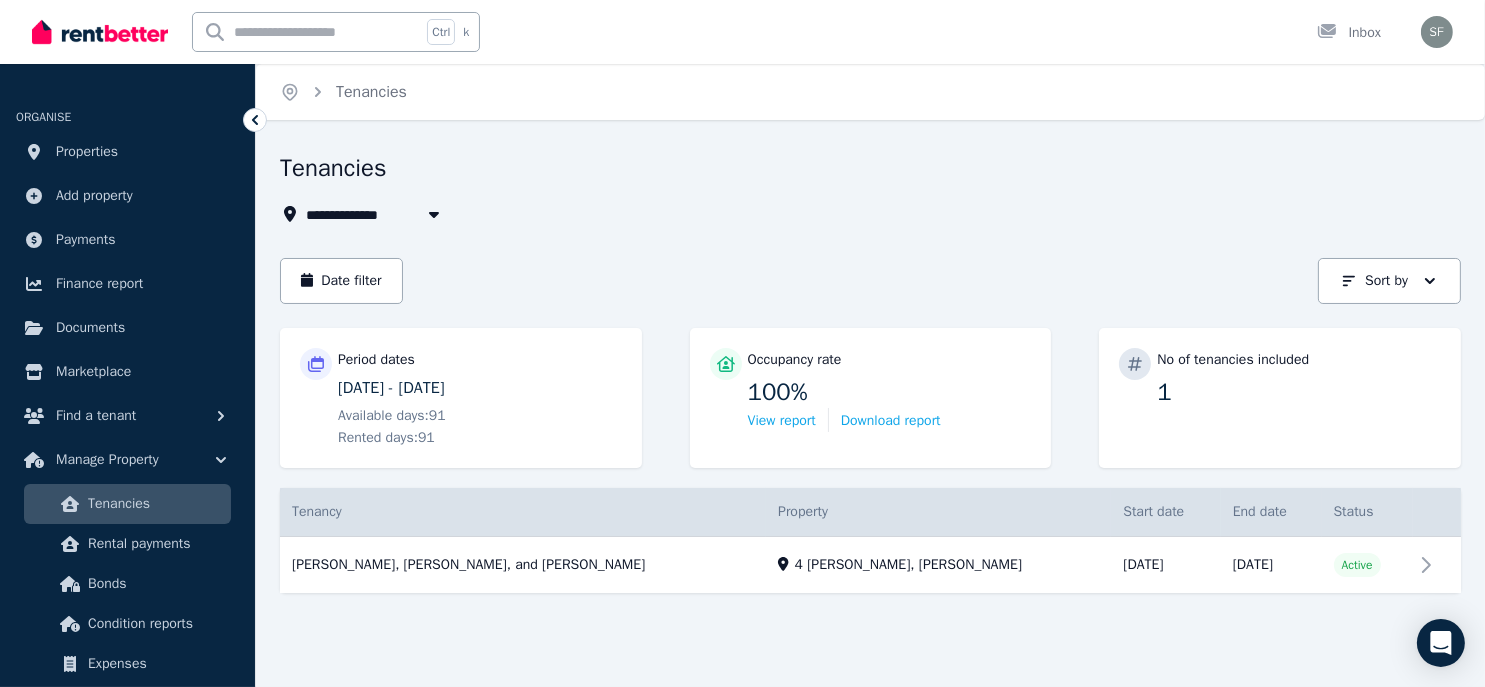 scroll, scrollTop: 153, scrollLeft: 0, axis: vertical 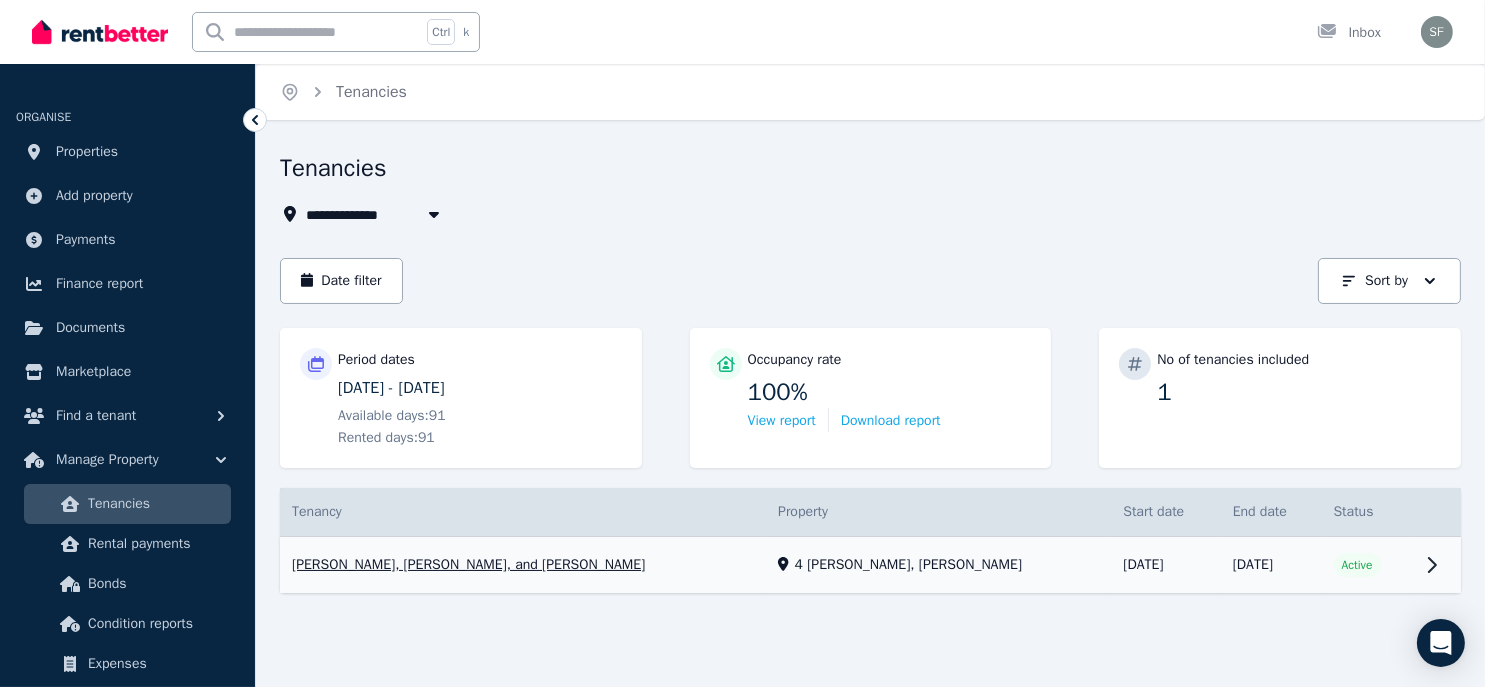 click on "View property details" at bounding box center [870, 565] 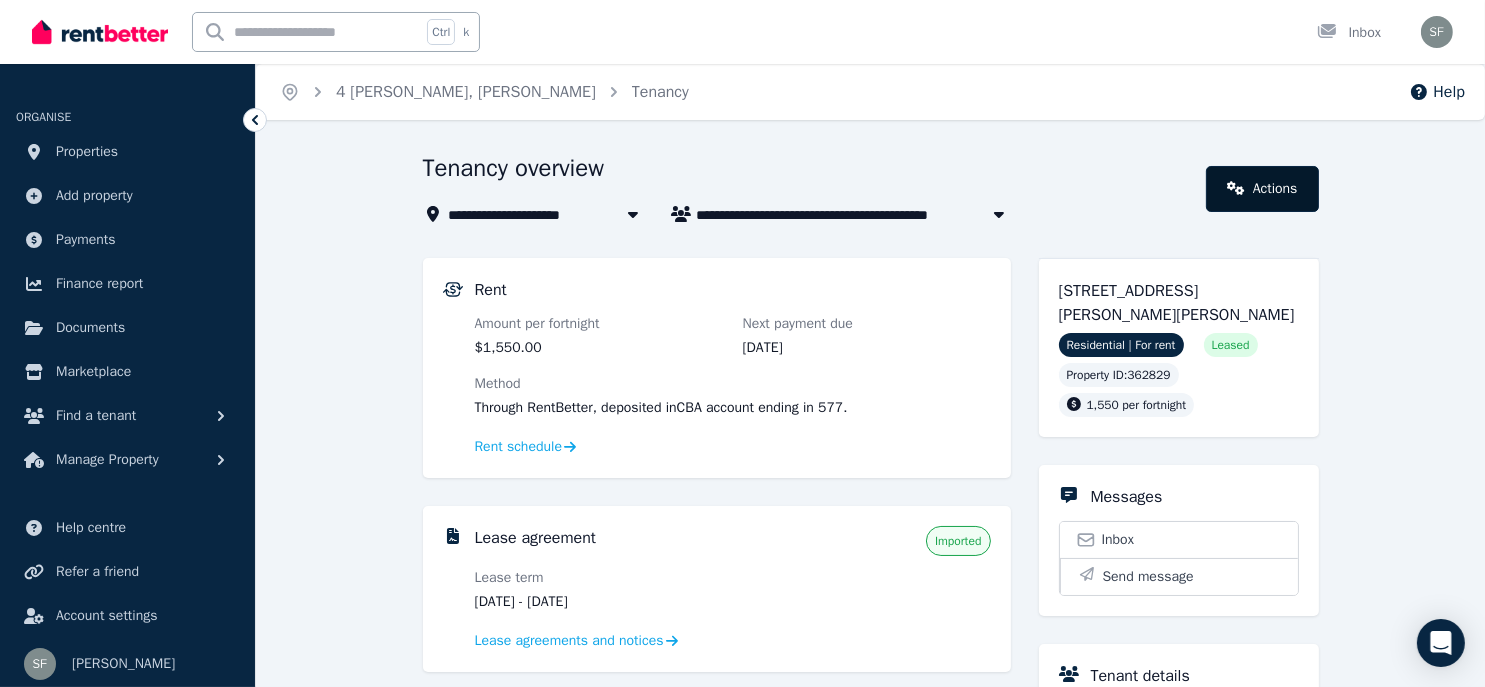click on "Actions" at bounding box center [1262, 189] 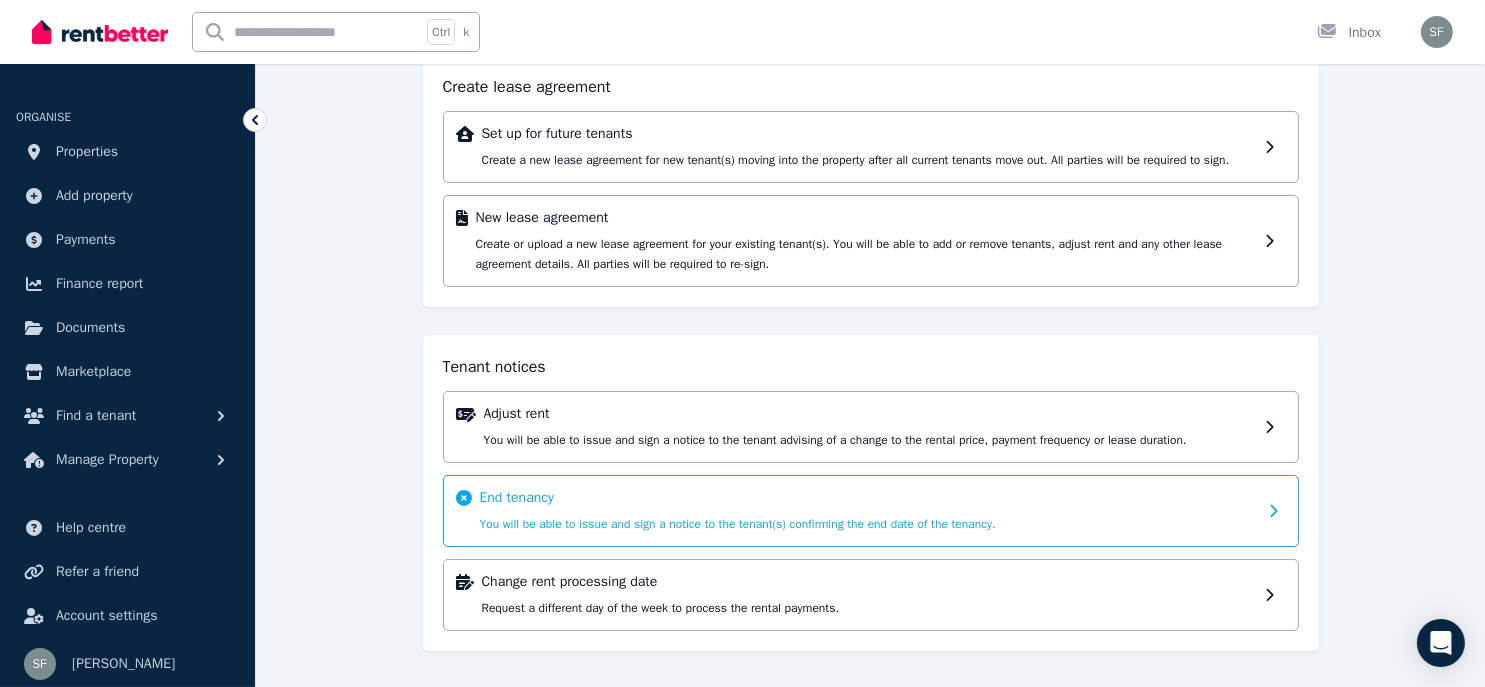 scroll, scrollTop: 358, scrollLeft: 0, axis: vertical 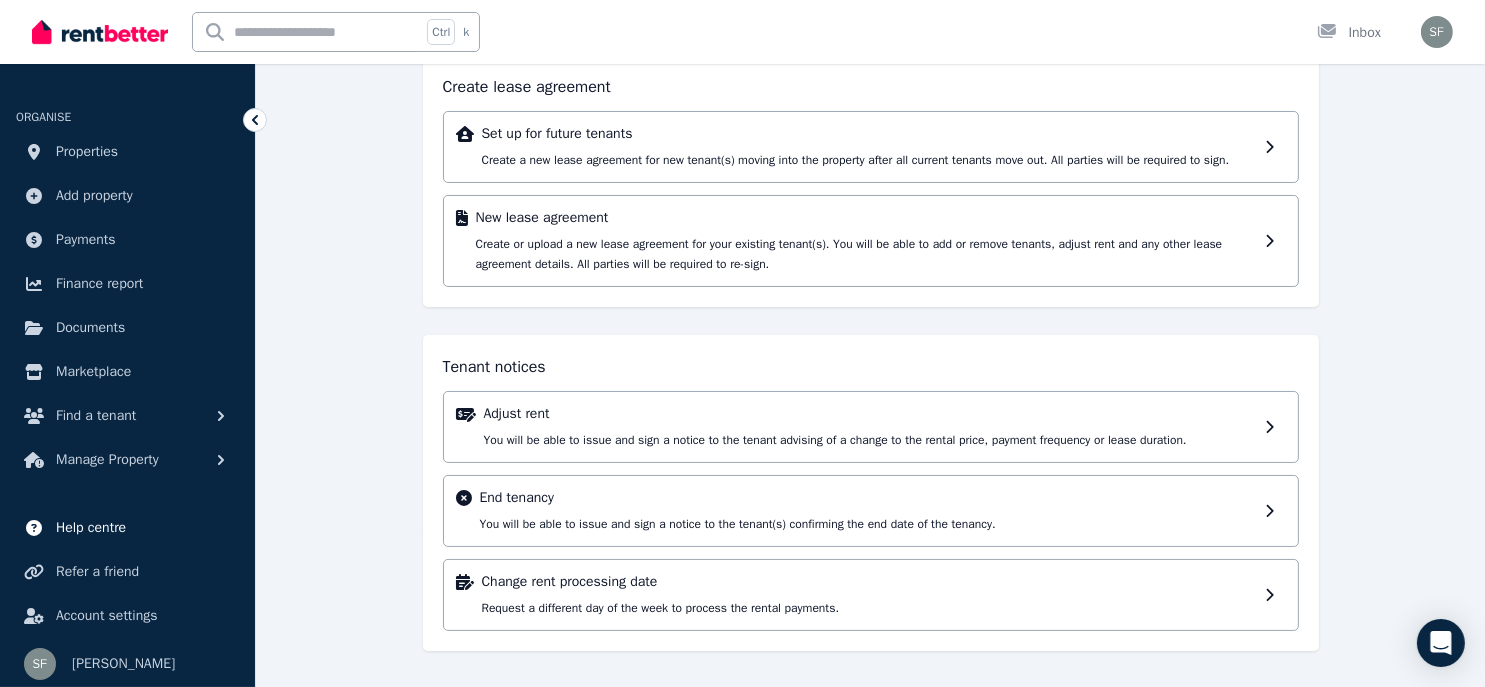 click on "Help centre" at bounding box center (127, 528) 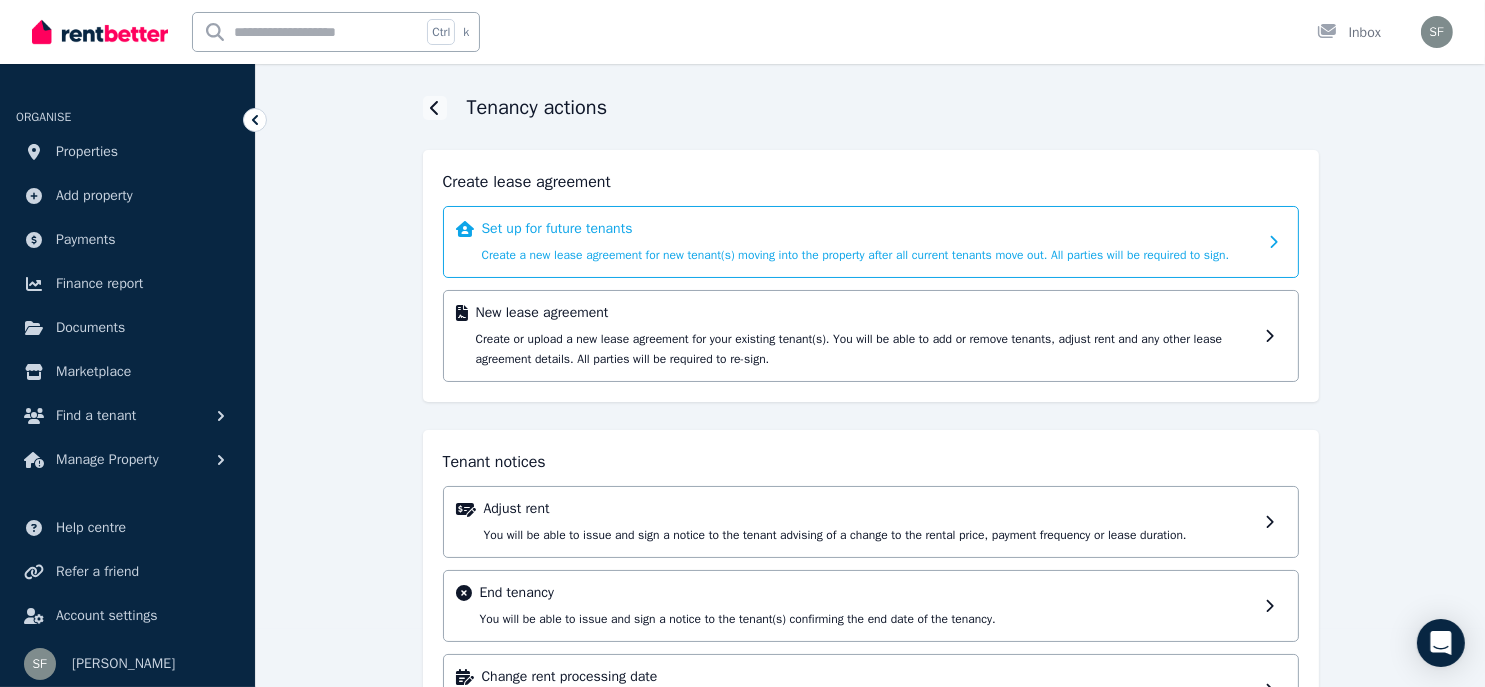 scroll, scrollTop: 0, scrollLeft: 0, axis: both 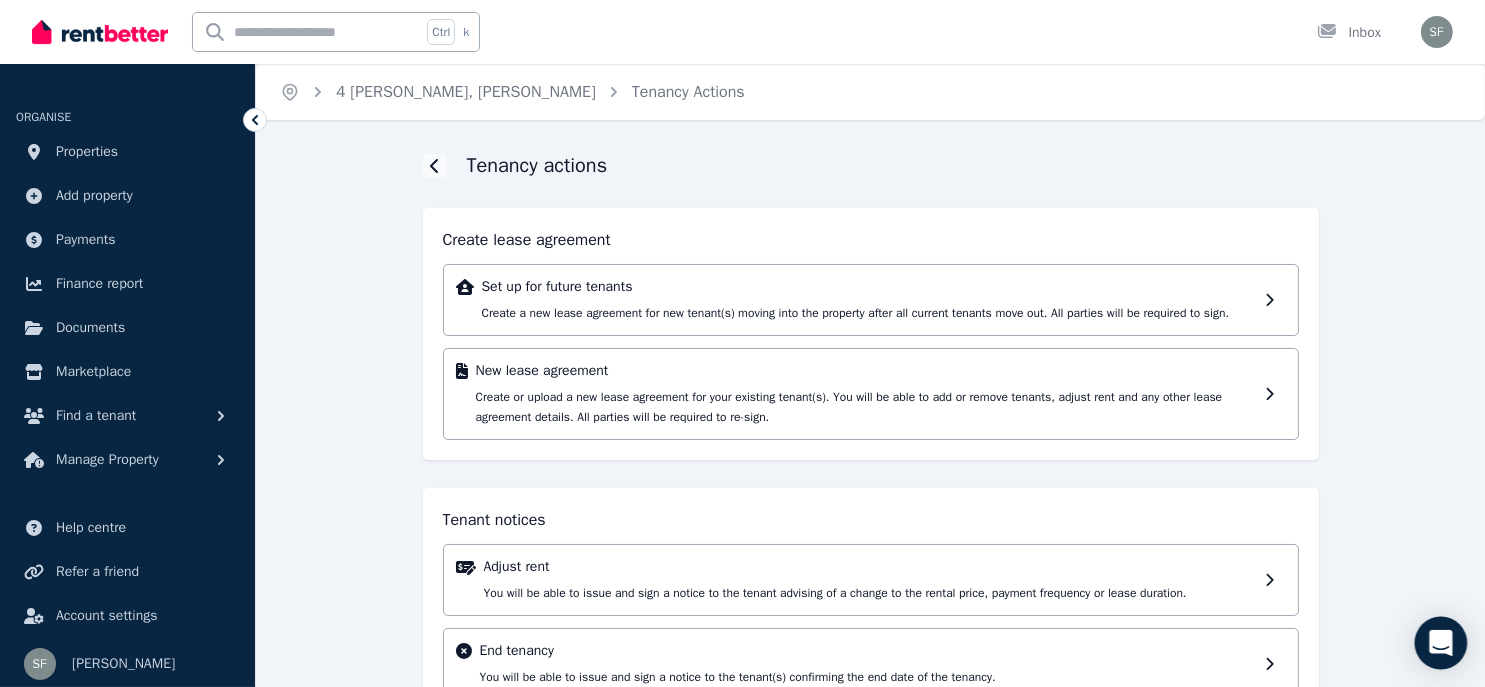 click 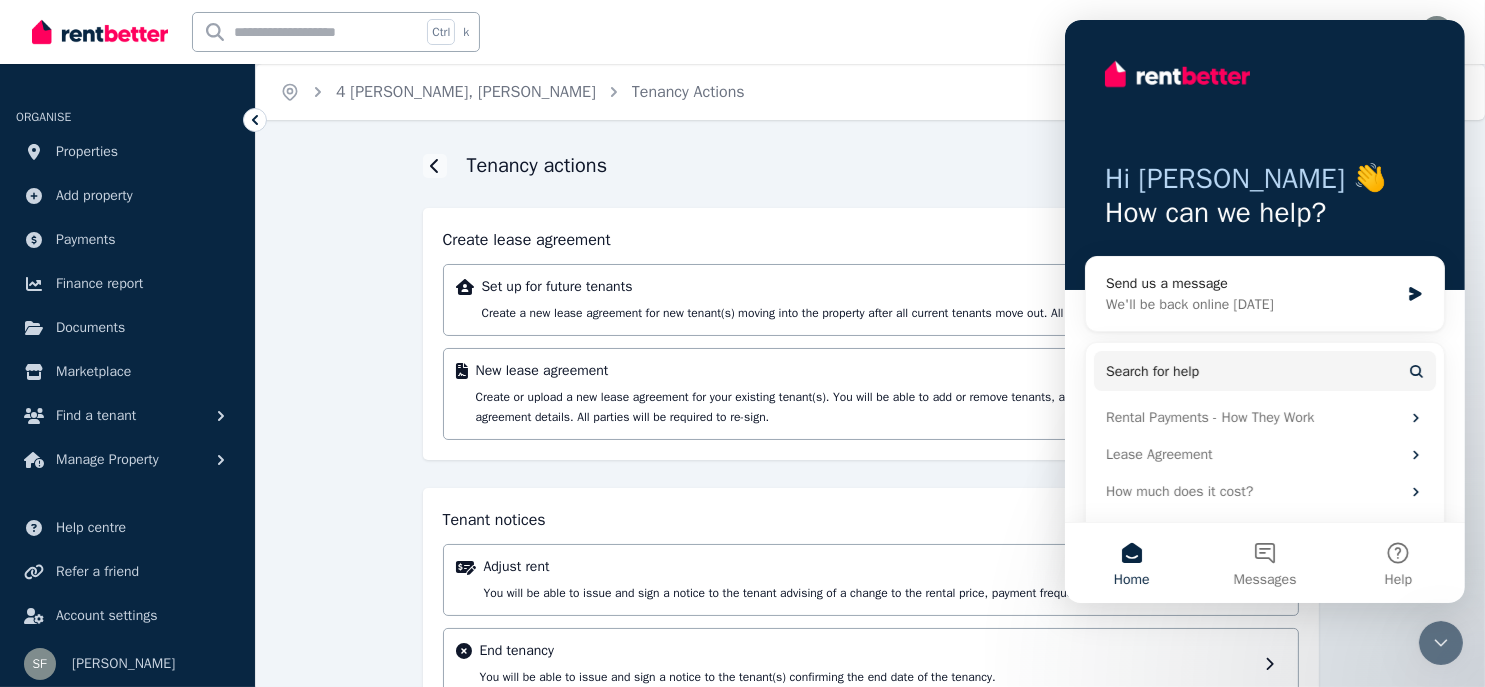 scroll, scrollTop: 0, scrollLeft: 0, axis: both 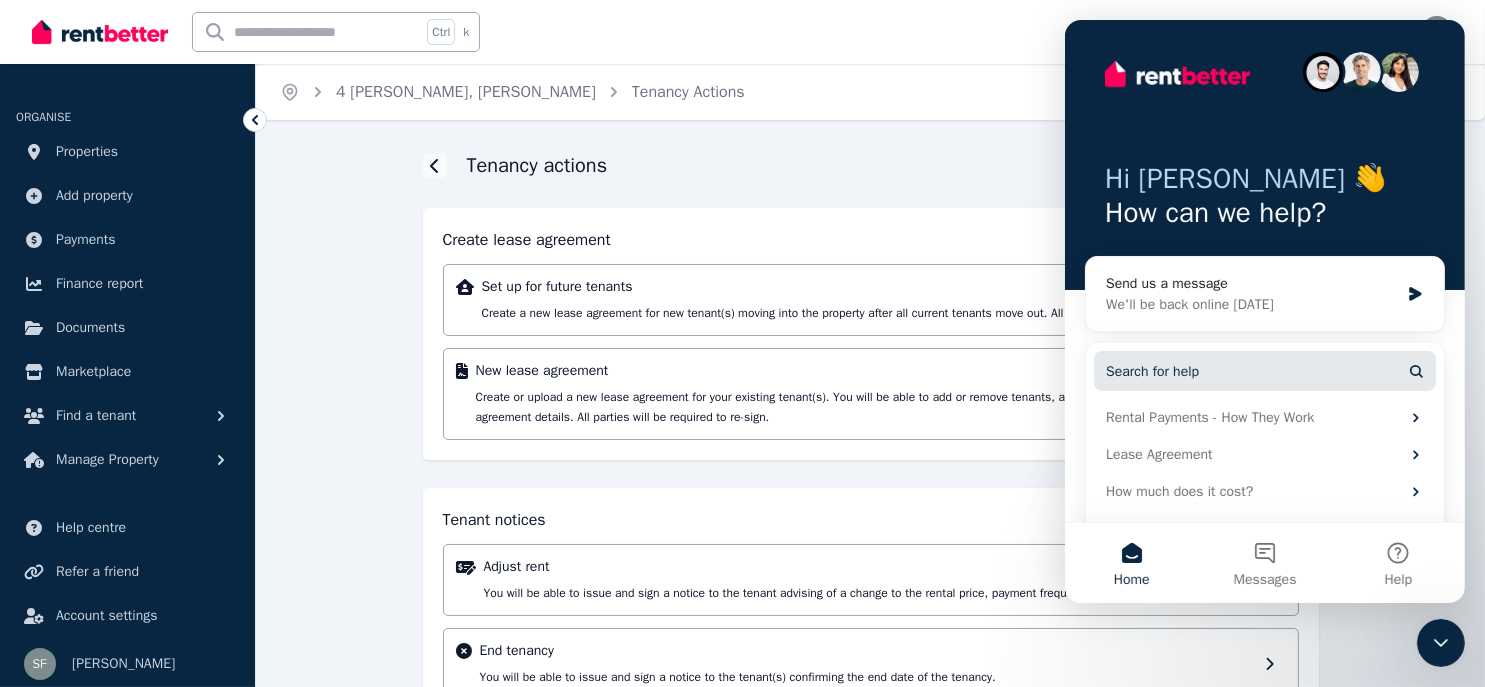 click on "Search for help" at bounding box center [1264, 371] 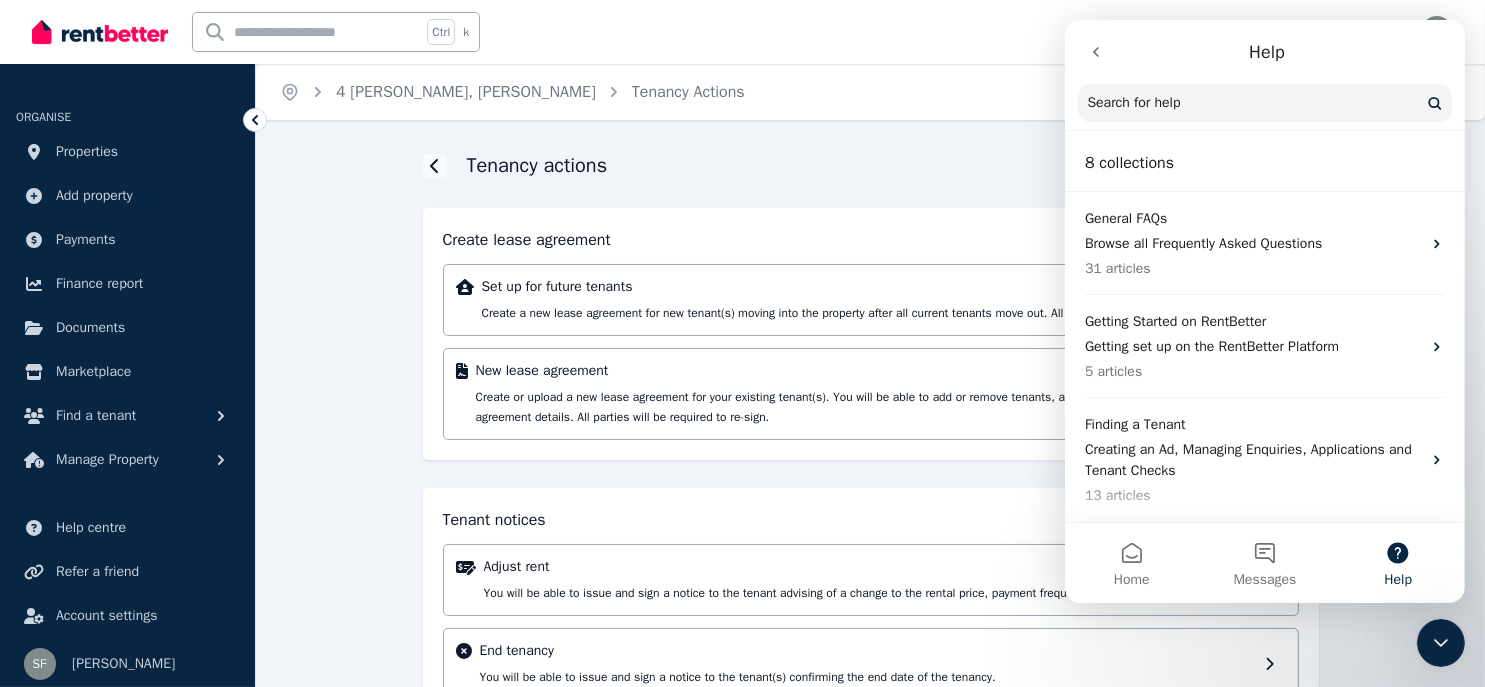 click on "Search for help" at bounding box center [1133, 103] 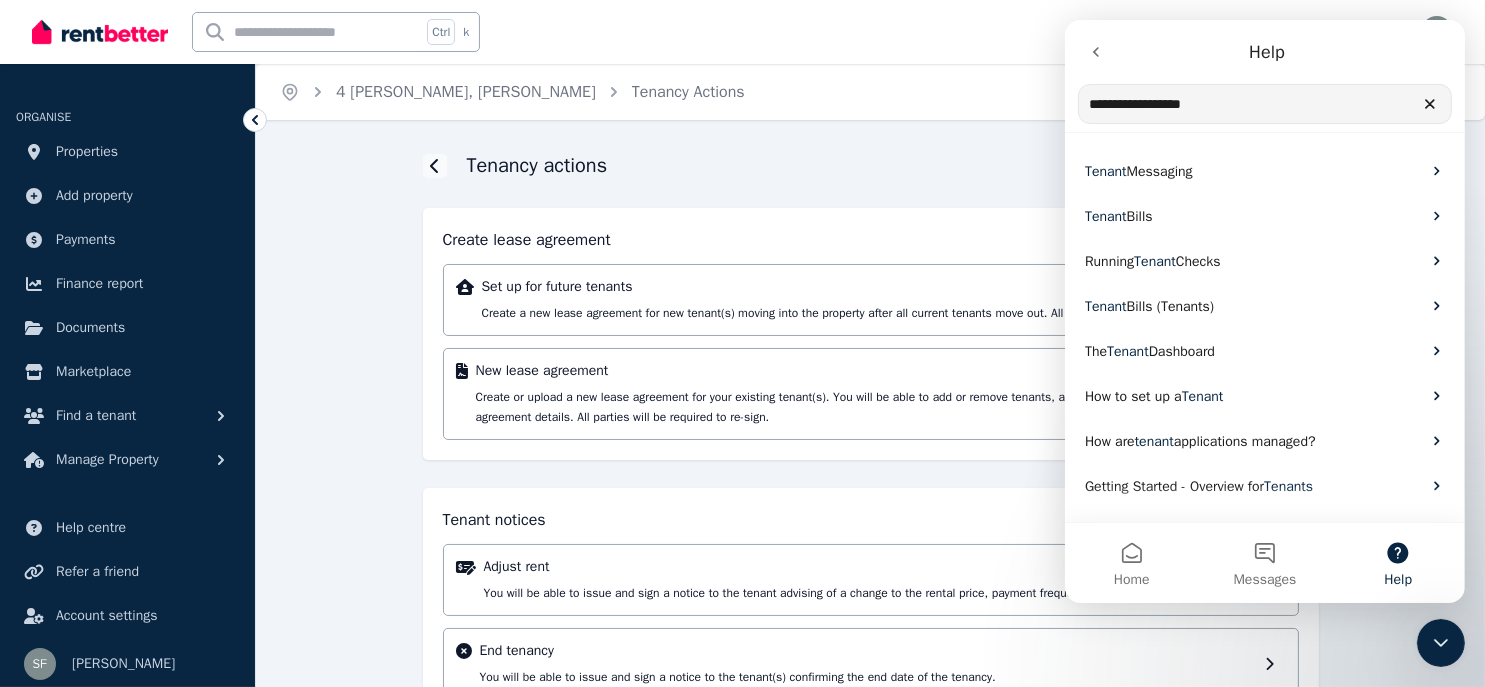 type on "**********" 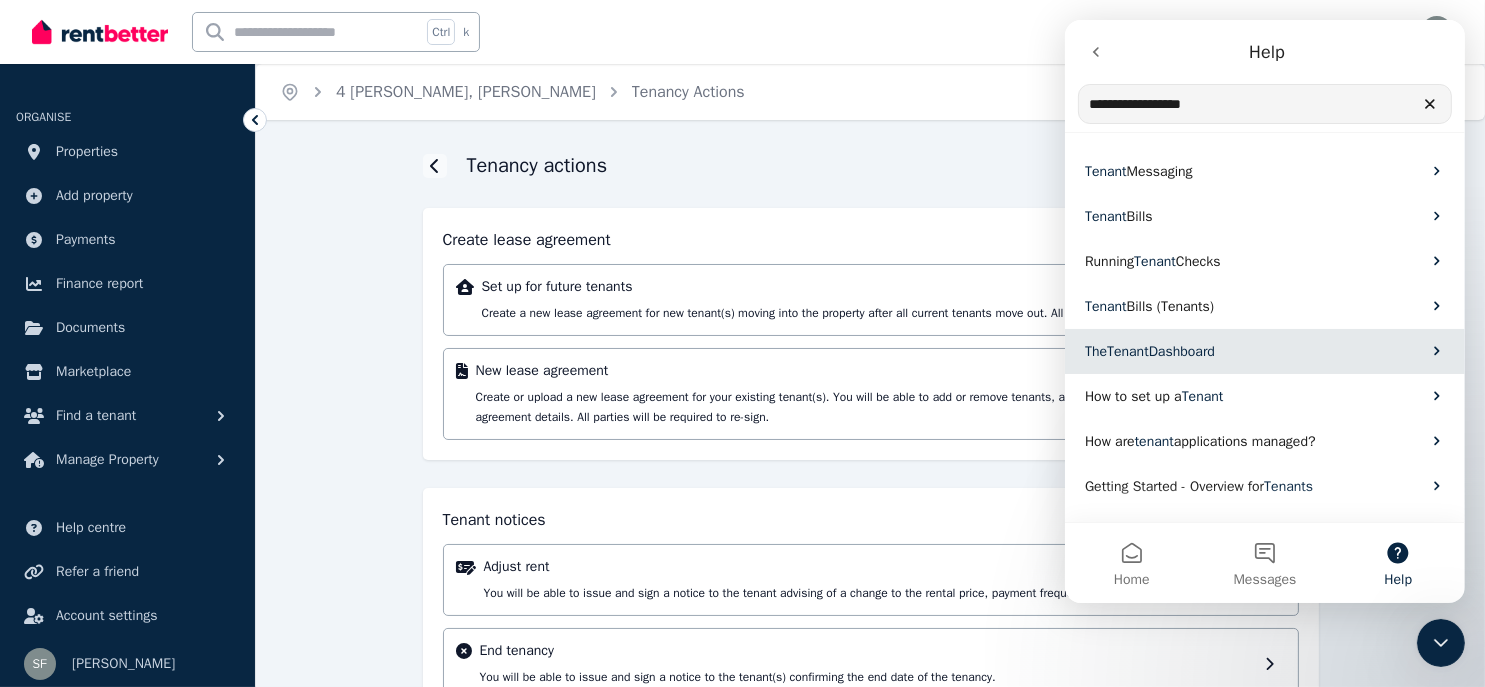 click 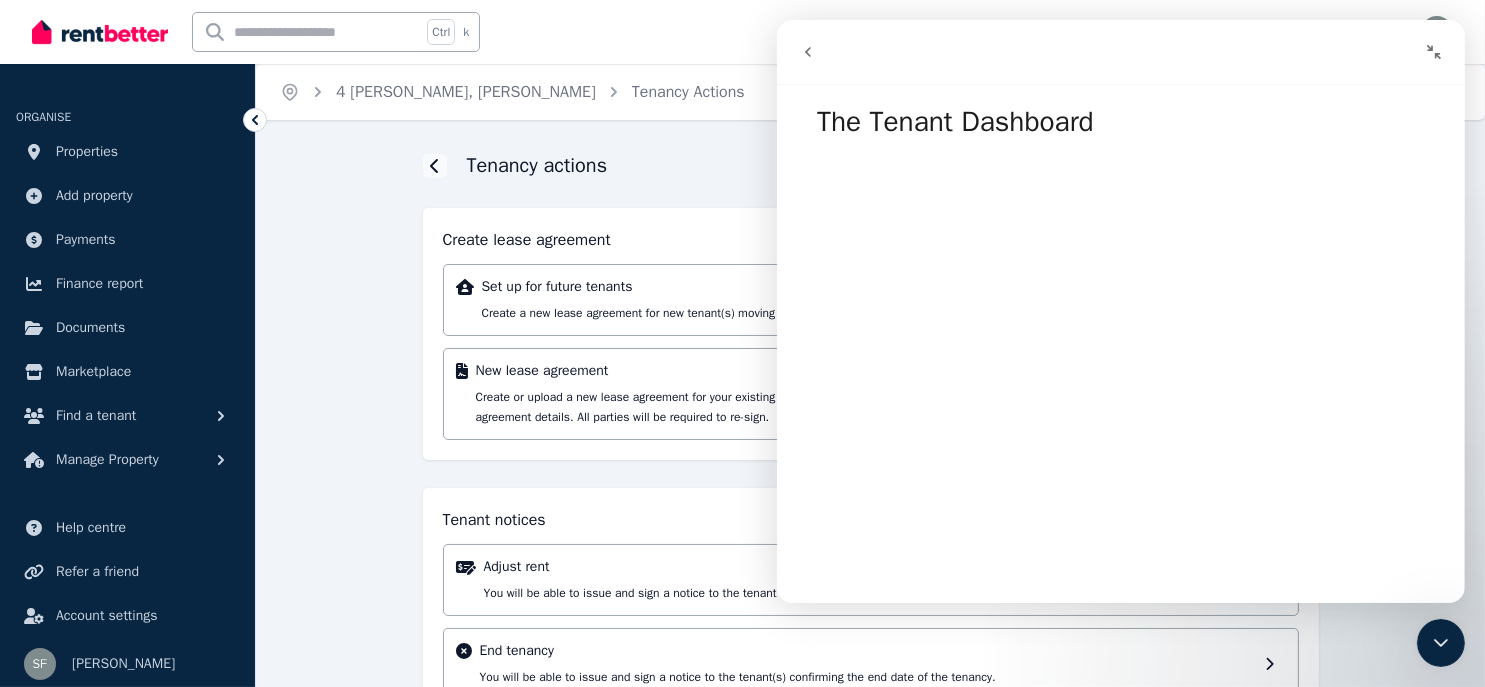 click 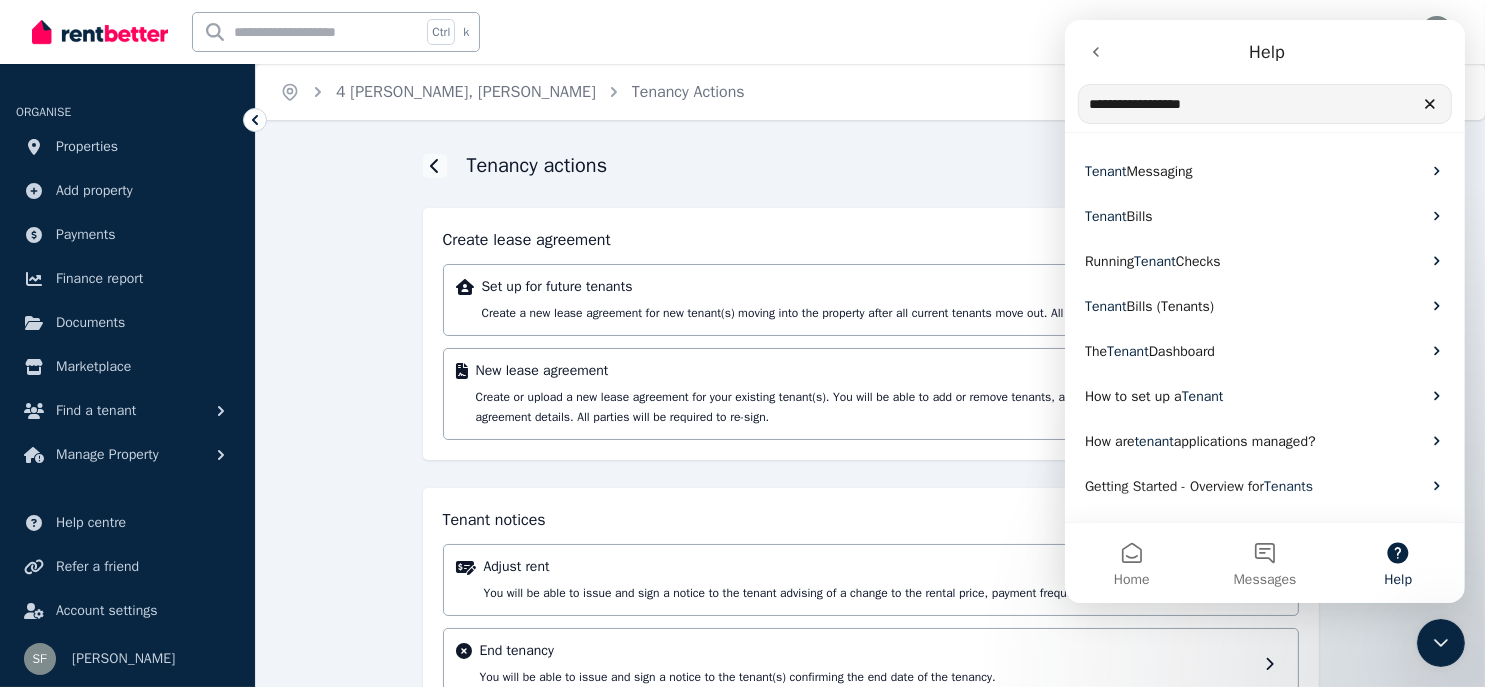 scroll, scrollTop: 0, scrollLeft: 0, axis: both 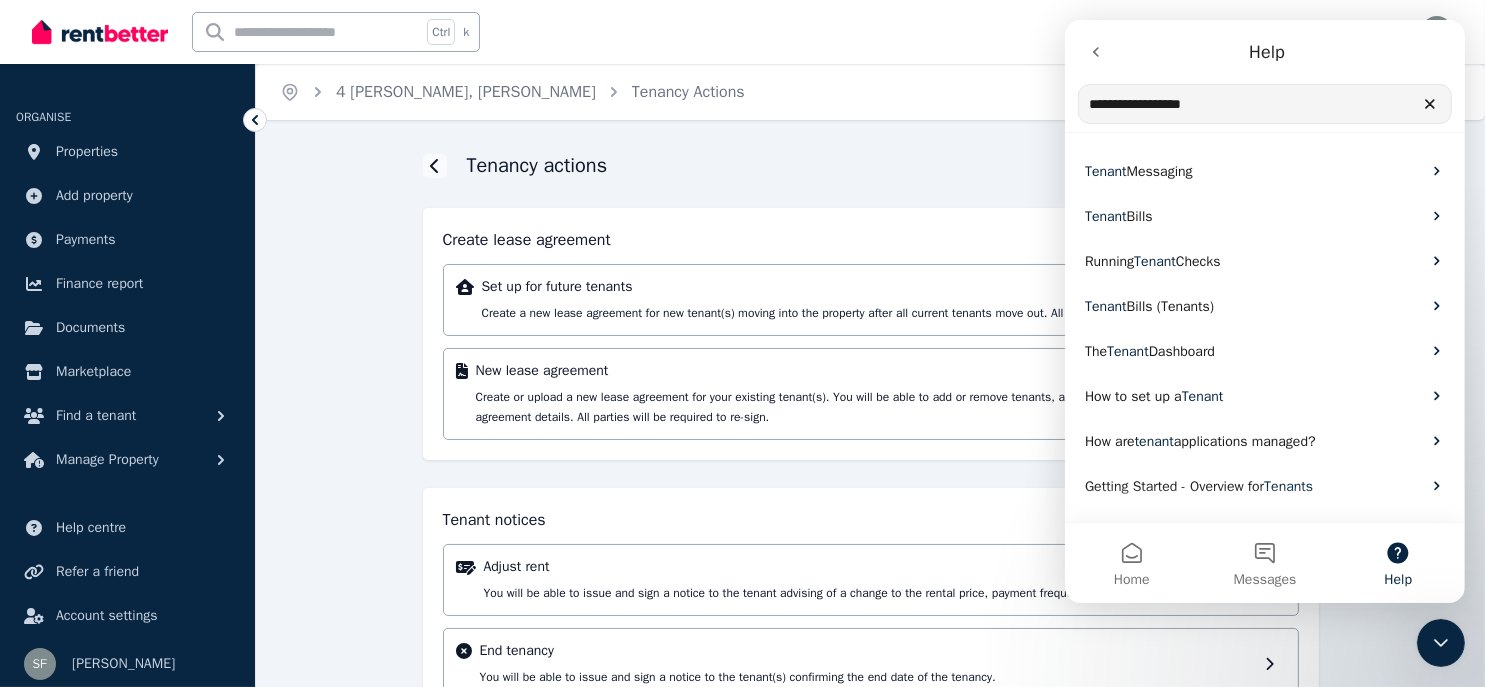 click 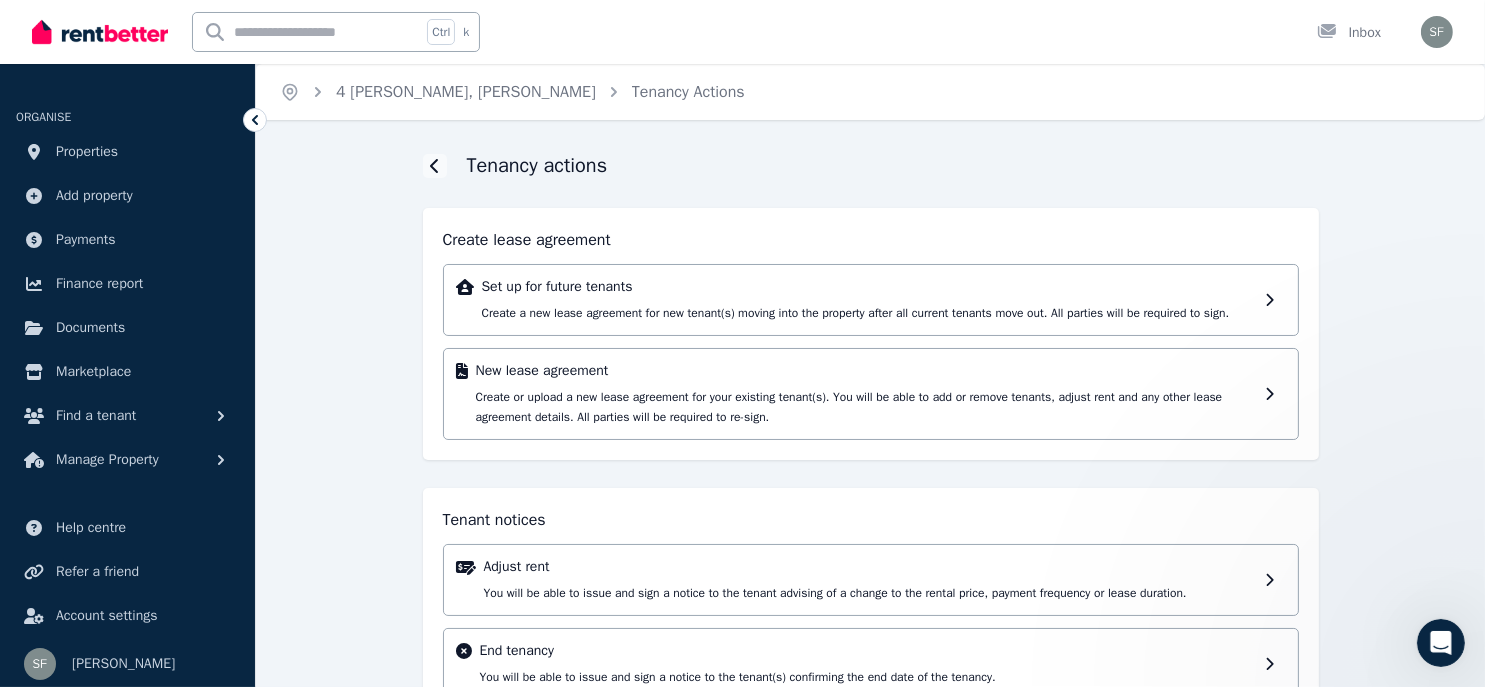 scroll, scrollTop: 0, scrollLeft: 0, axis: both 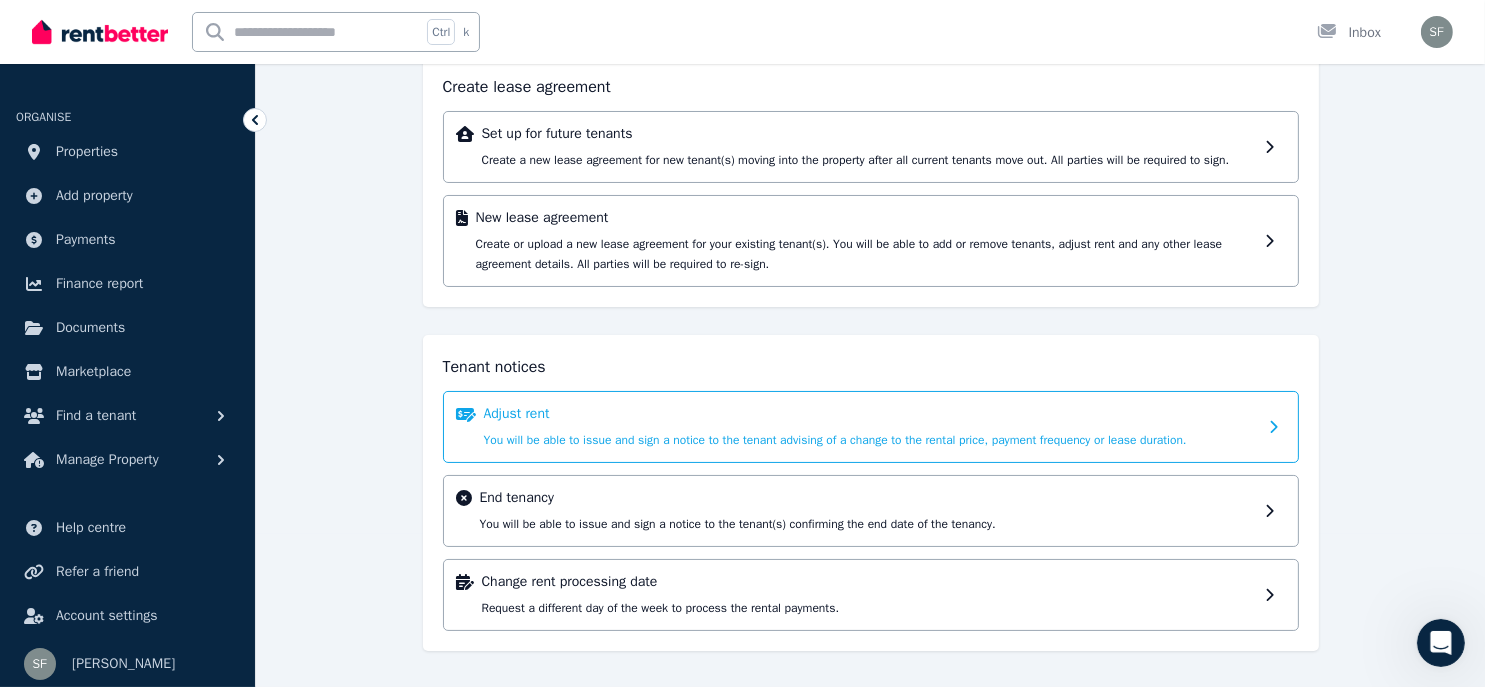 click at bounding box center (1275, 427) 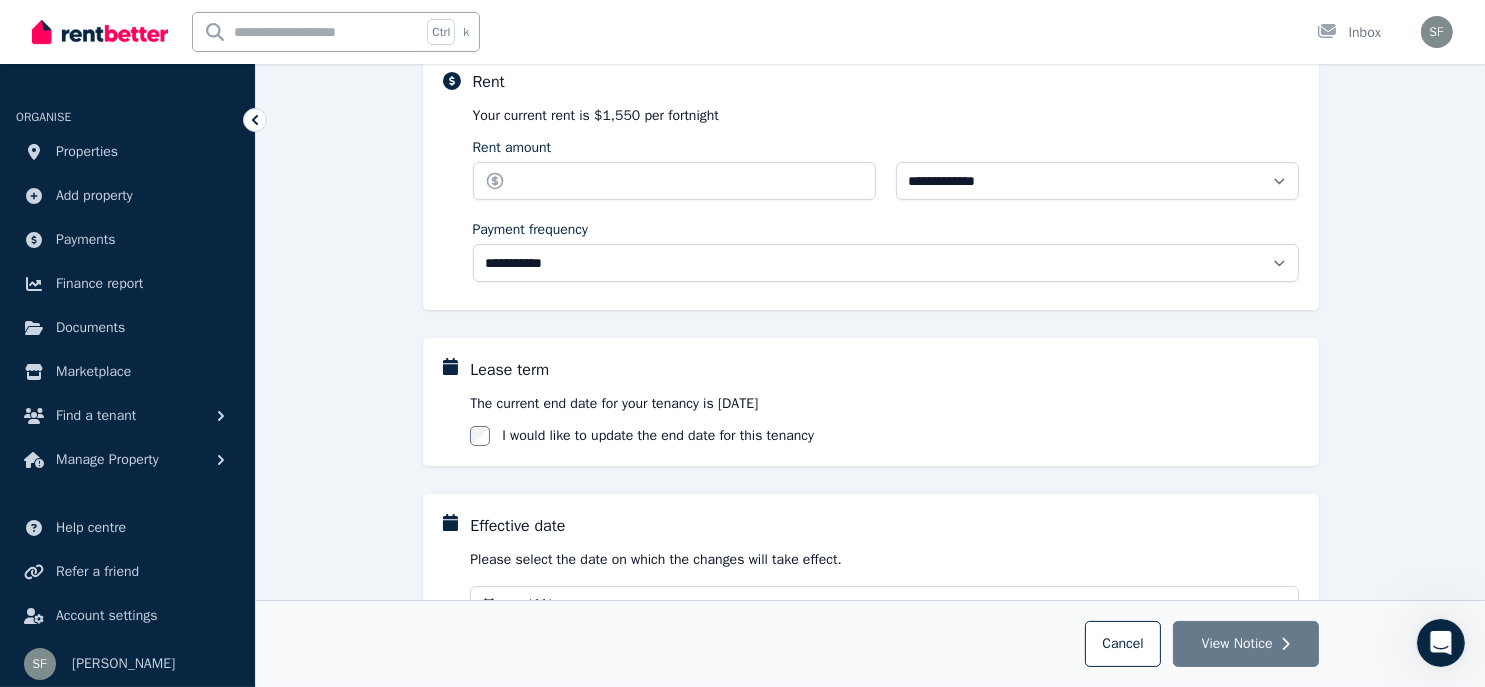 scroll, scrollTop: 0, scrollLeft: 0, axis: both 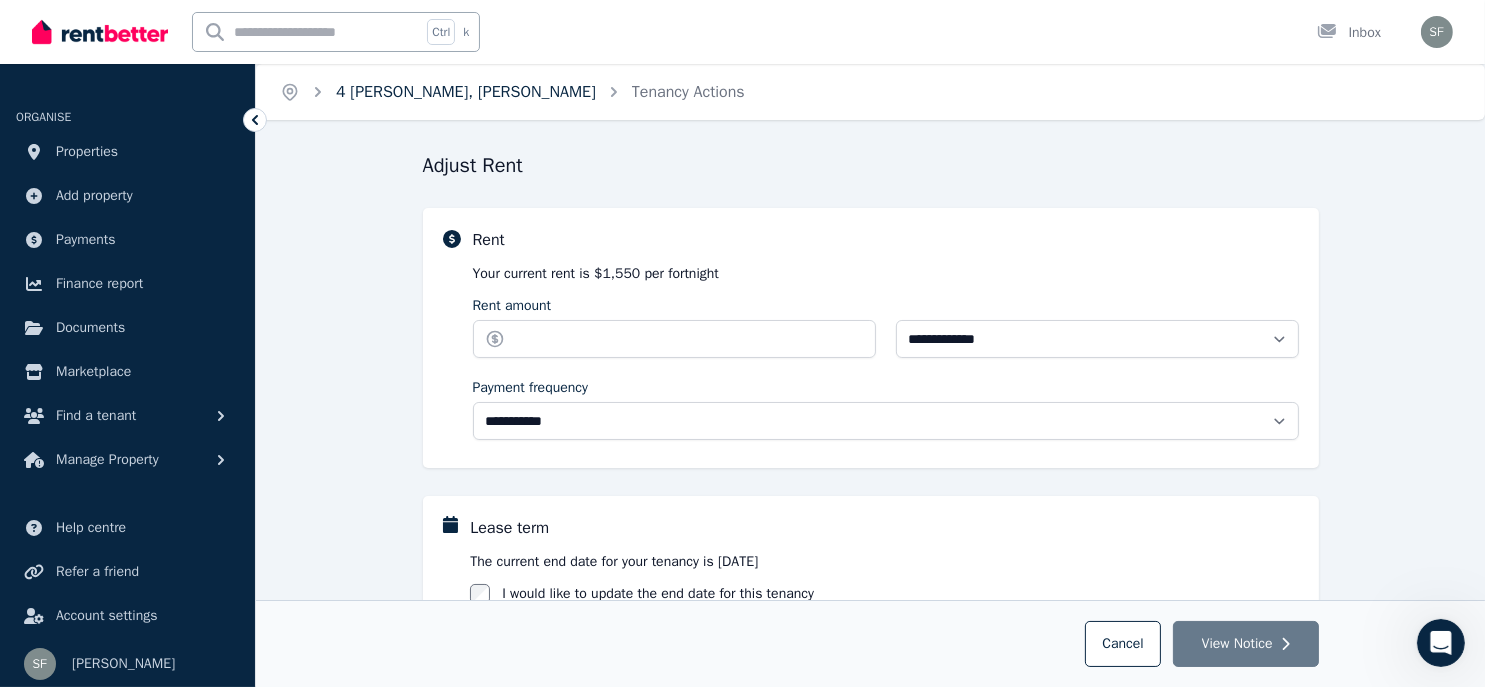 click on "4 [PERSON_NAME], [PERSON_NAME]" at bounding box center (466, 92) 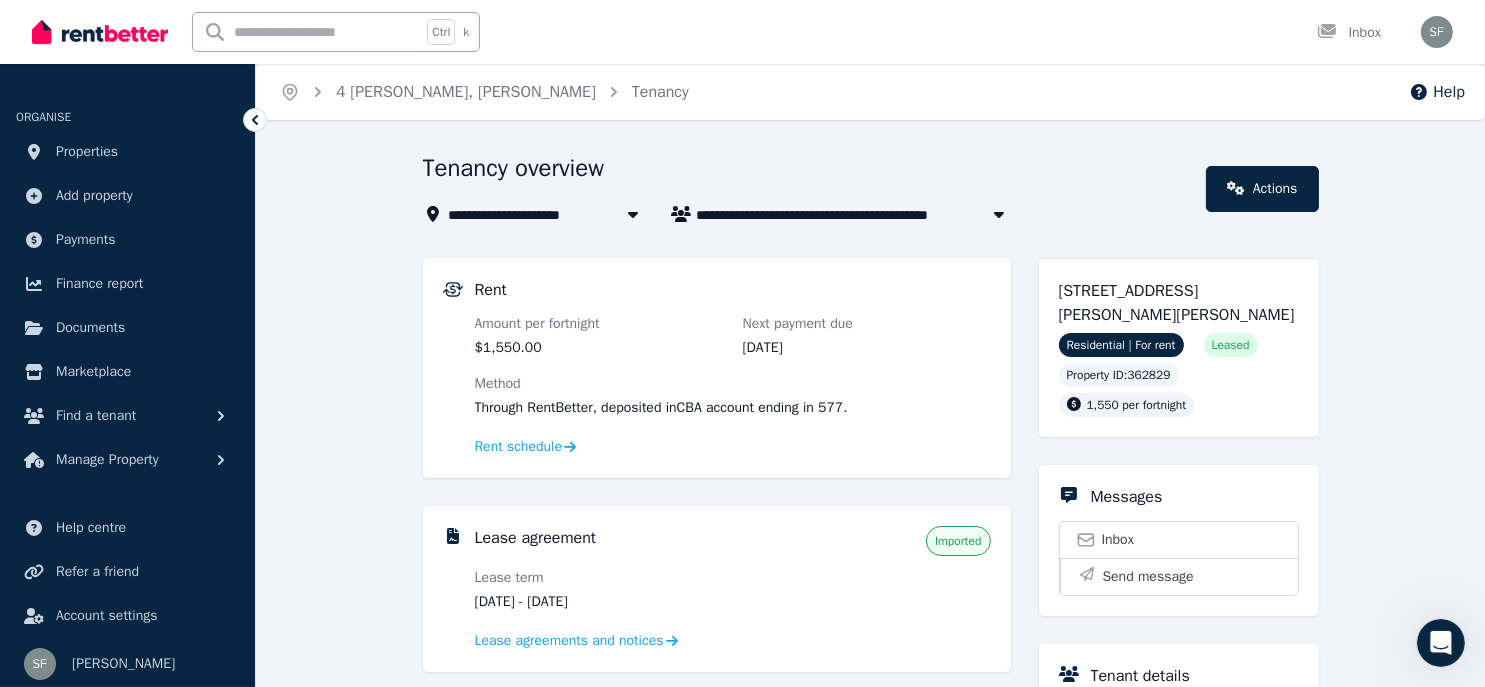 click 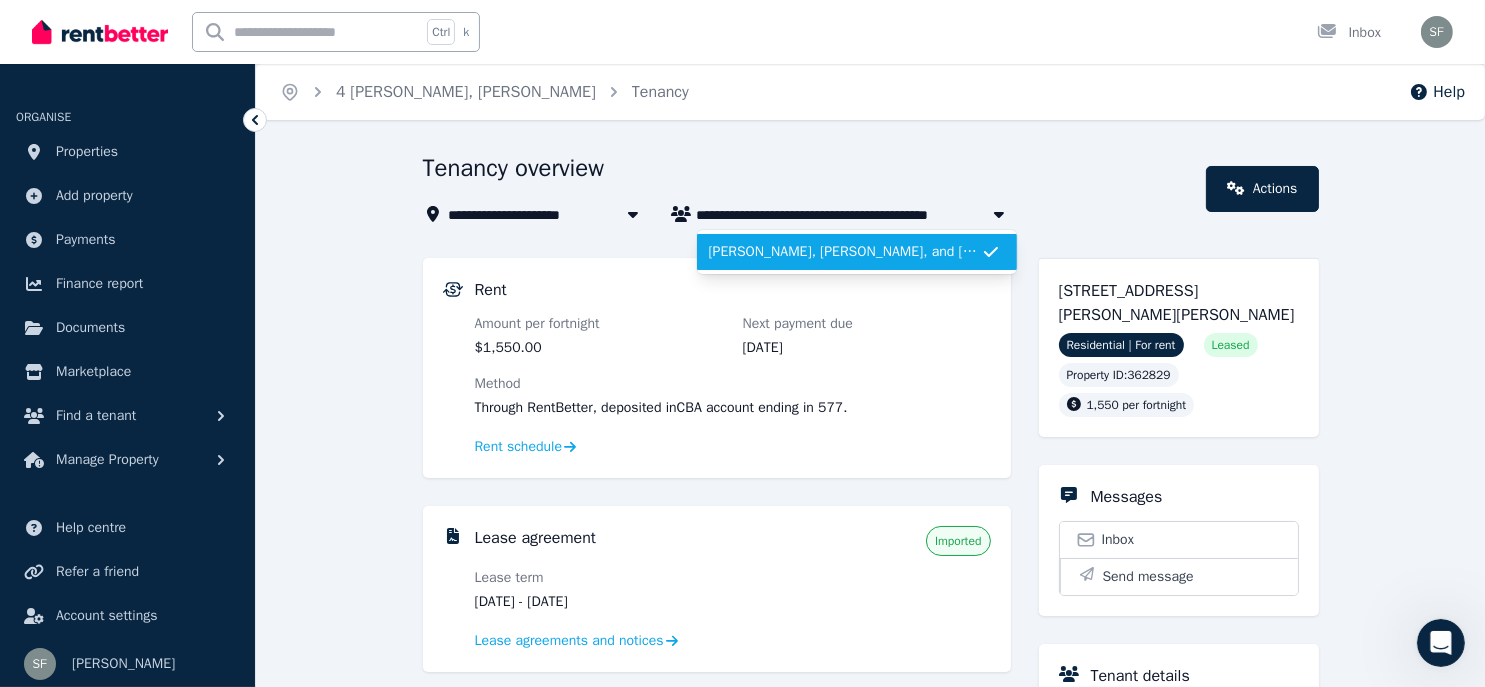 click 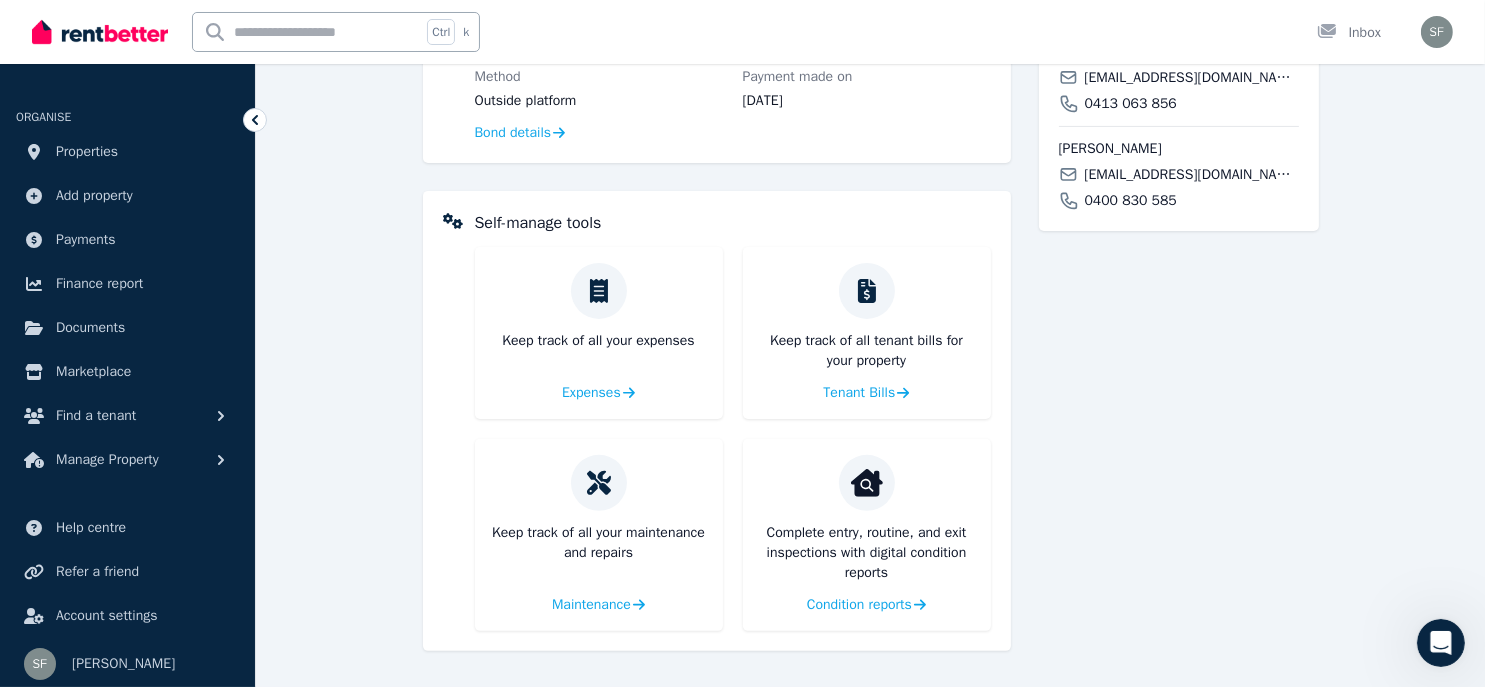 scroll, scrollTop: 813, scrollLeft: 0, axis: vertical 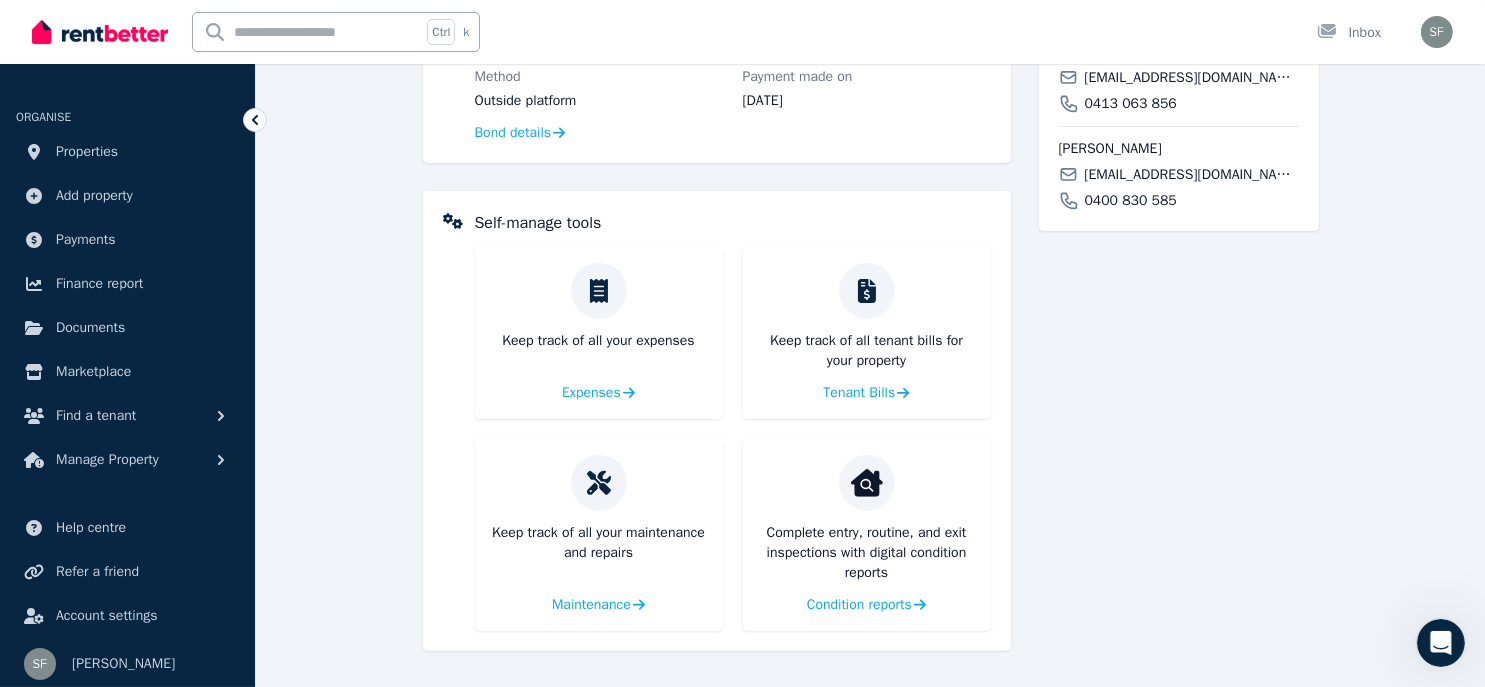 click on "[EMAIL_ADDRESS][DOMAIN_NAME]" at bounding box center [1191, 175] 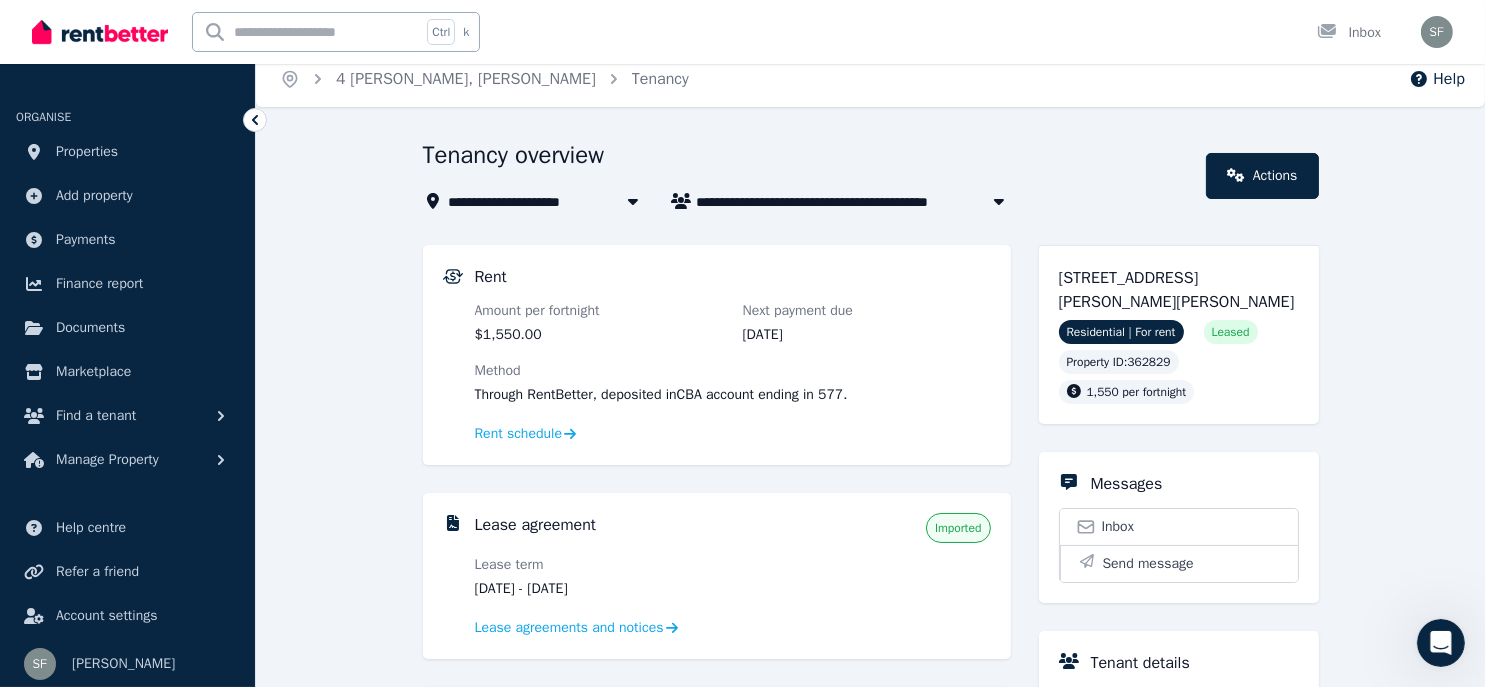 scroll, scrollTop: 0, scrollLeft: 0, axis: both 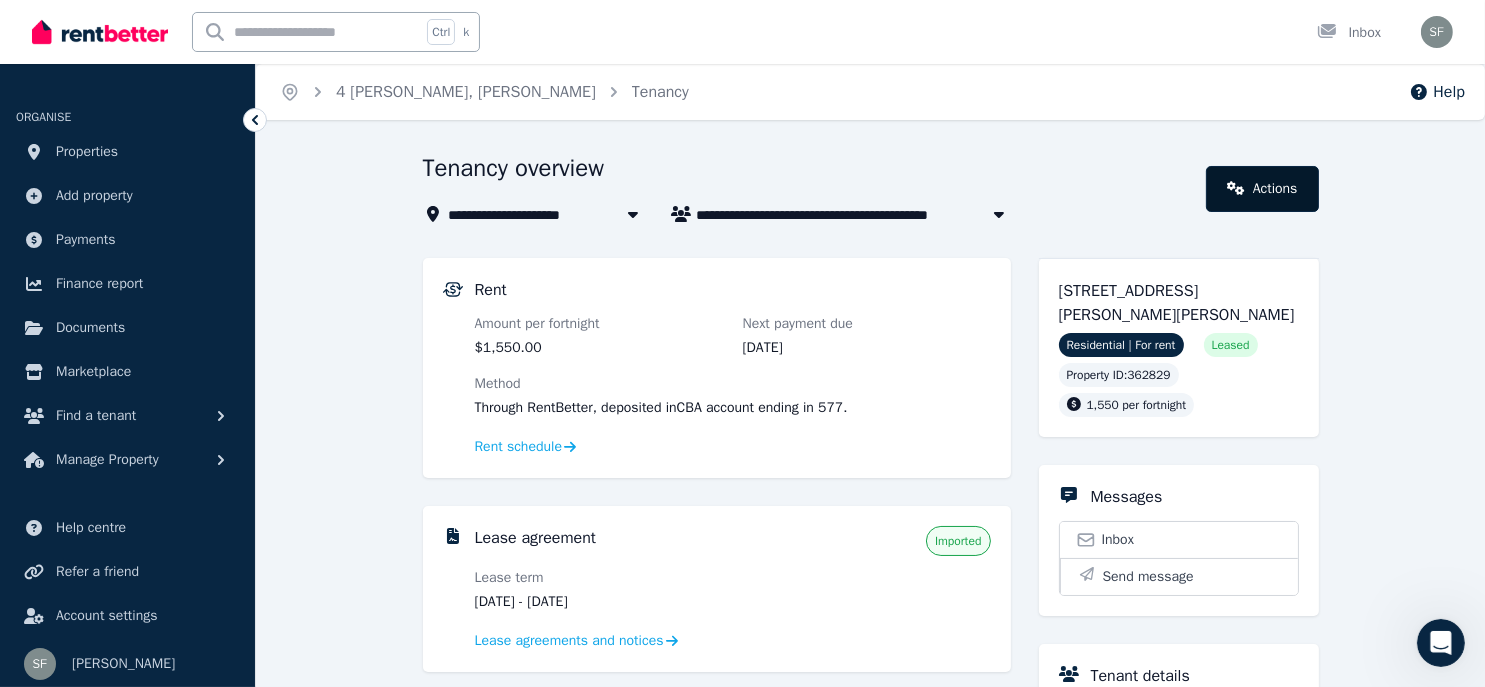 click on "Actions" at bounding box center (1262, 189) 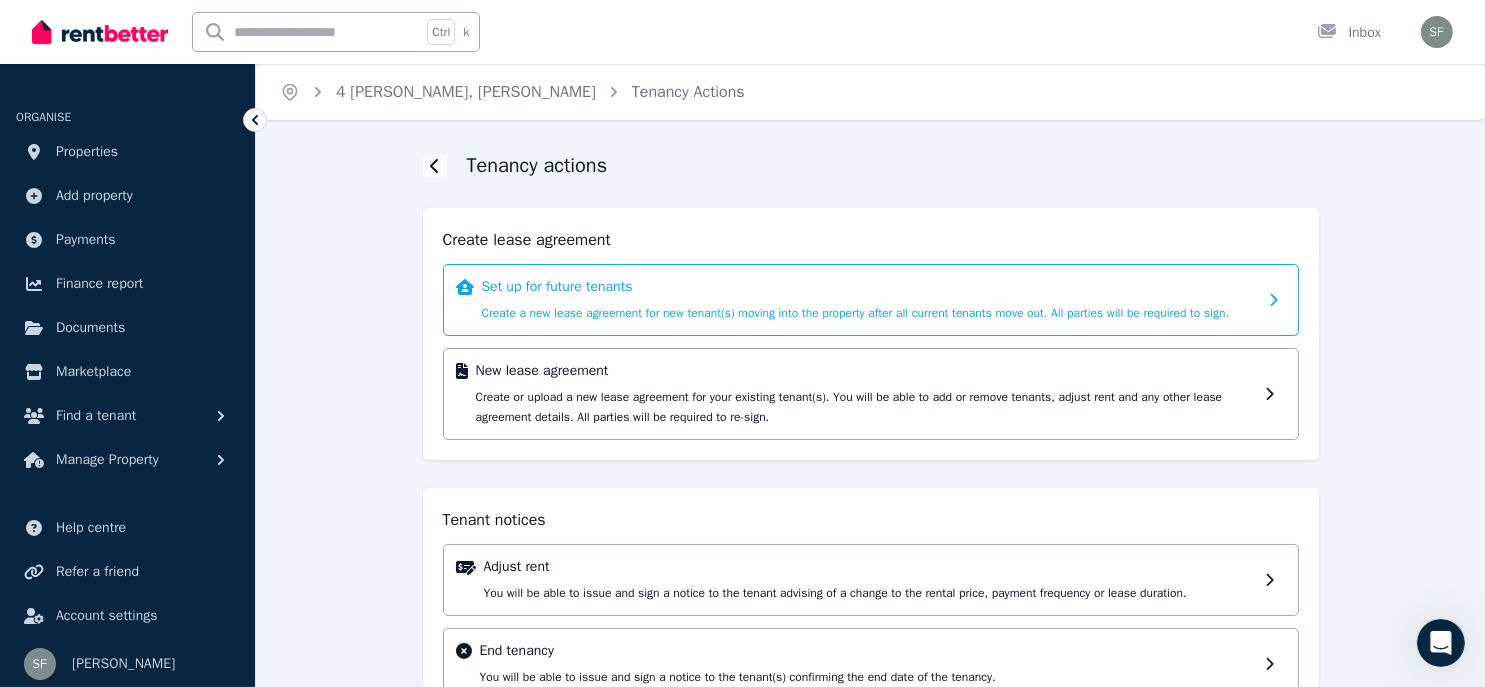 click 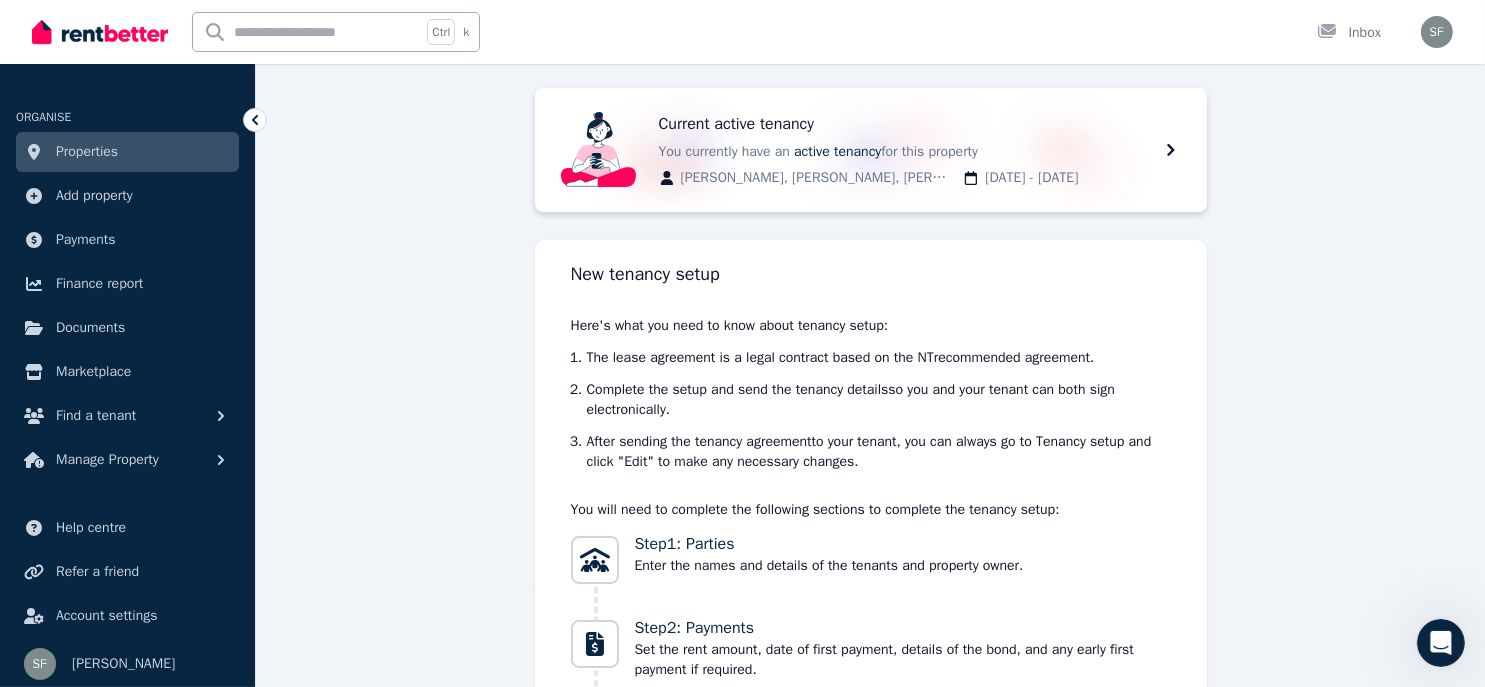 scroll, scrollTop: 0, scrollLeft: 0, axis: both 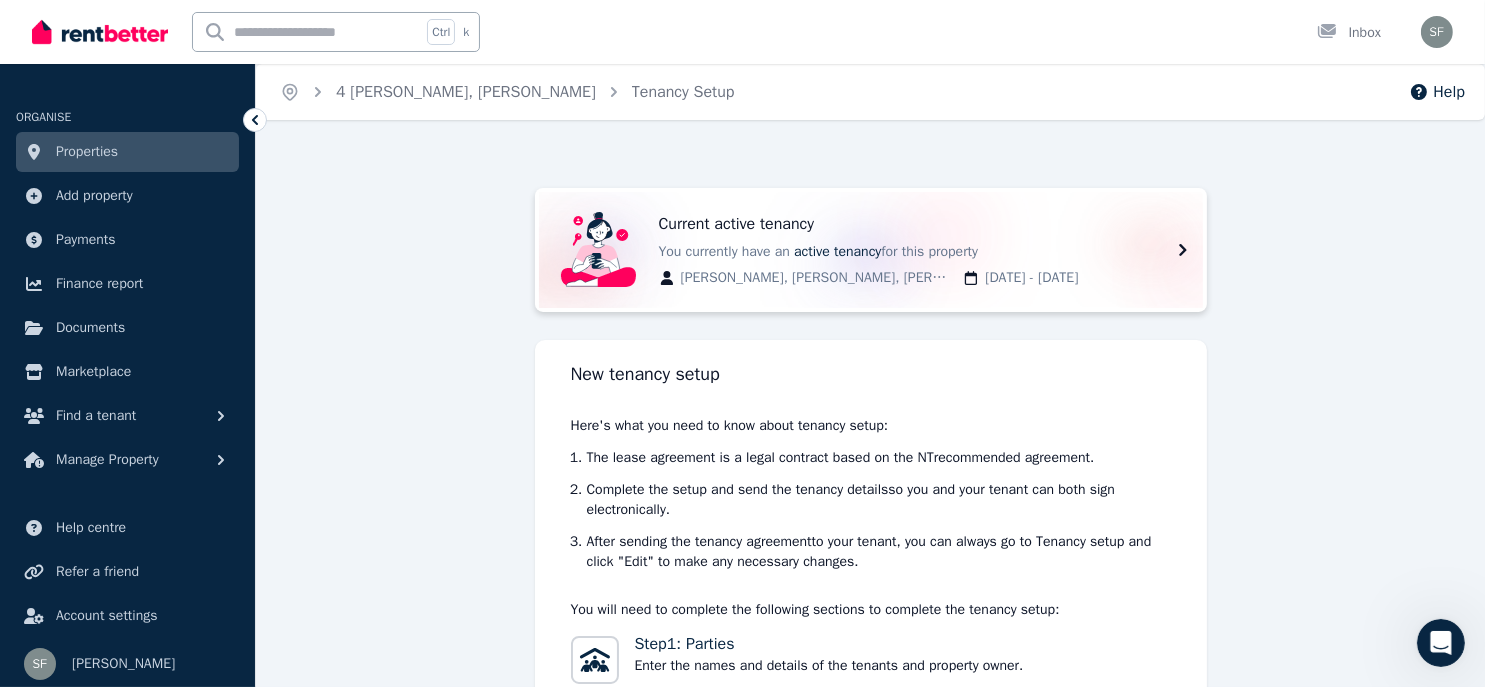 click 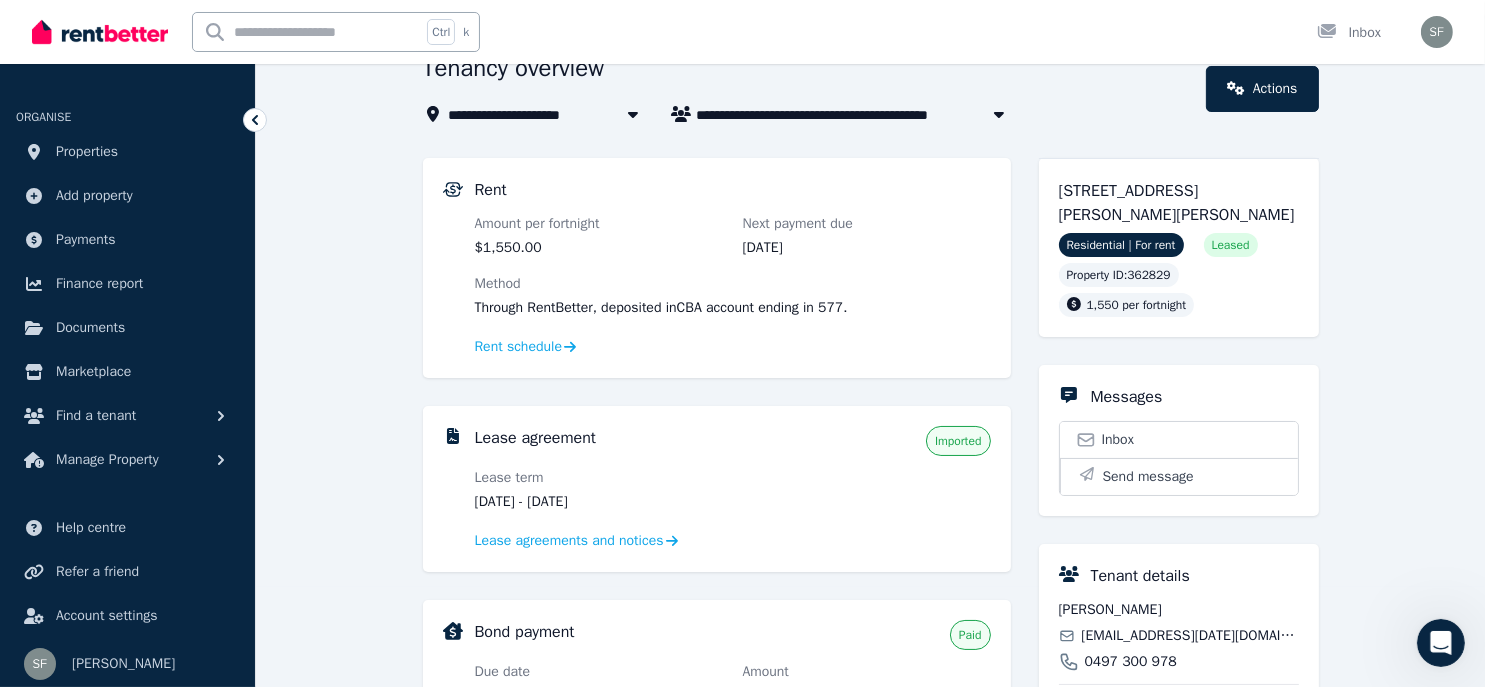 scroll, scrollTop: 0, scrollLeft: 0, axis: both 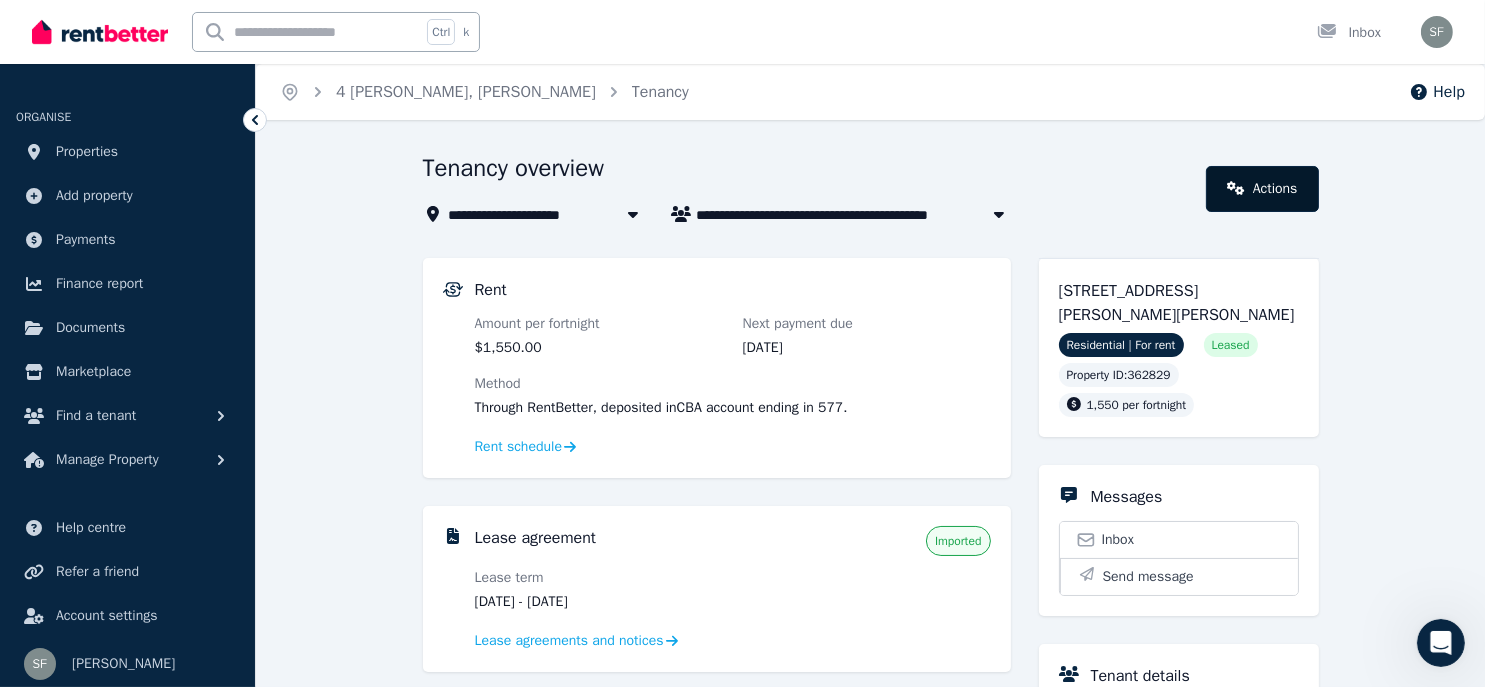 click on "Actions" at bounding box center (1262, 189) 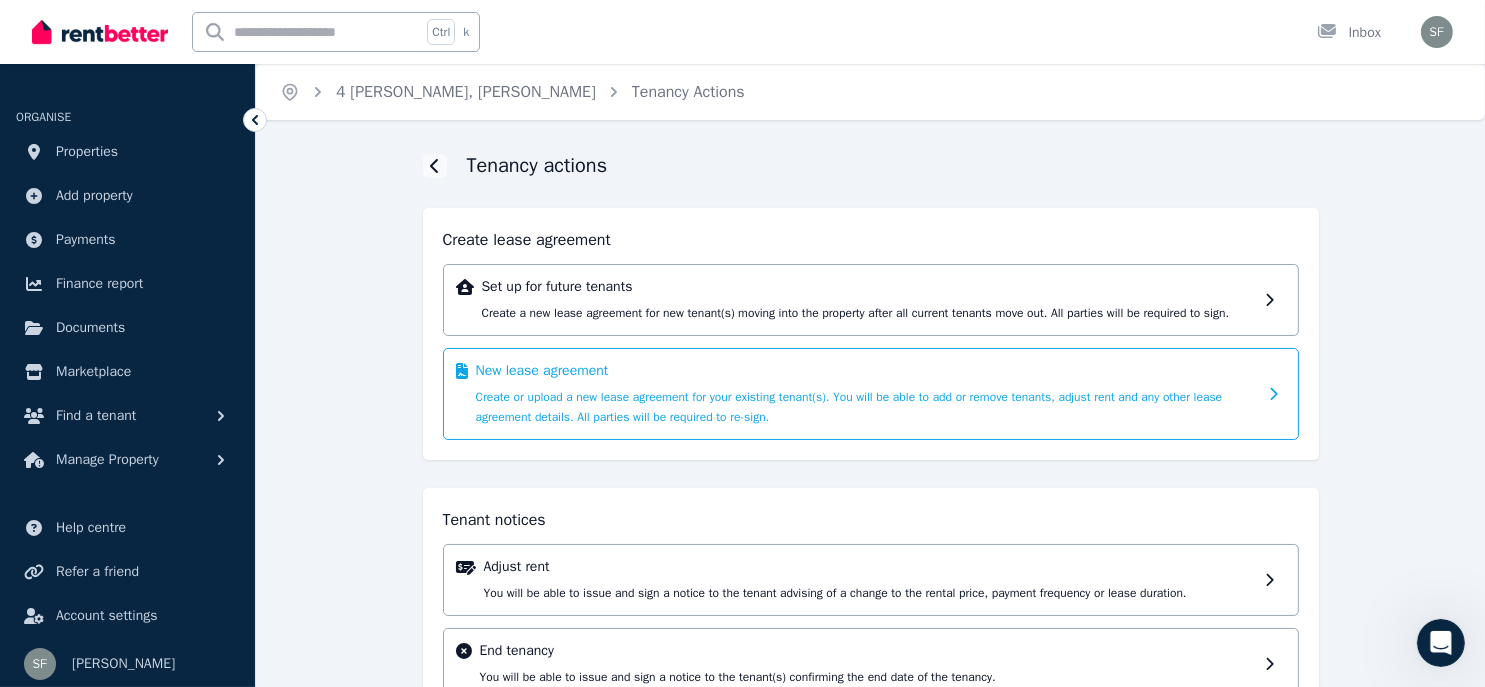 click on "Create or upload a new lease agreement for your existing tenant(s). You will be able to add or remove tenants, adjust rent and any other lease agreement details. All parties will be required to re-sign." at bounding box center (849, 407) 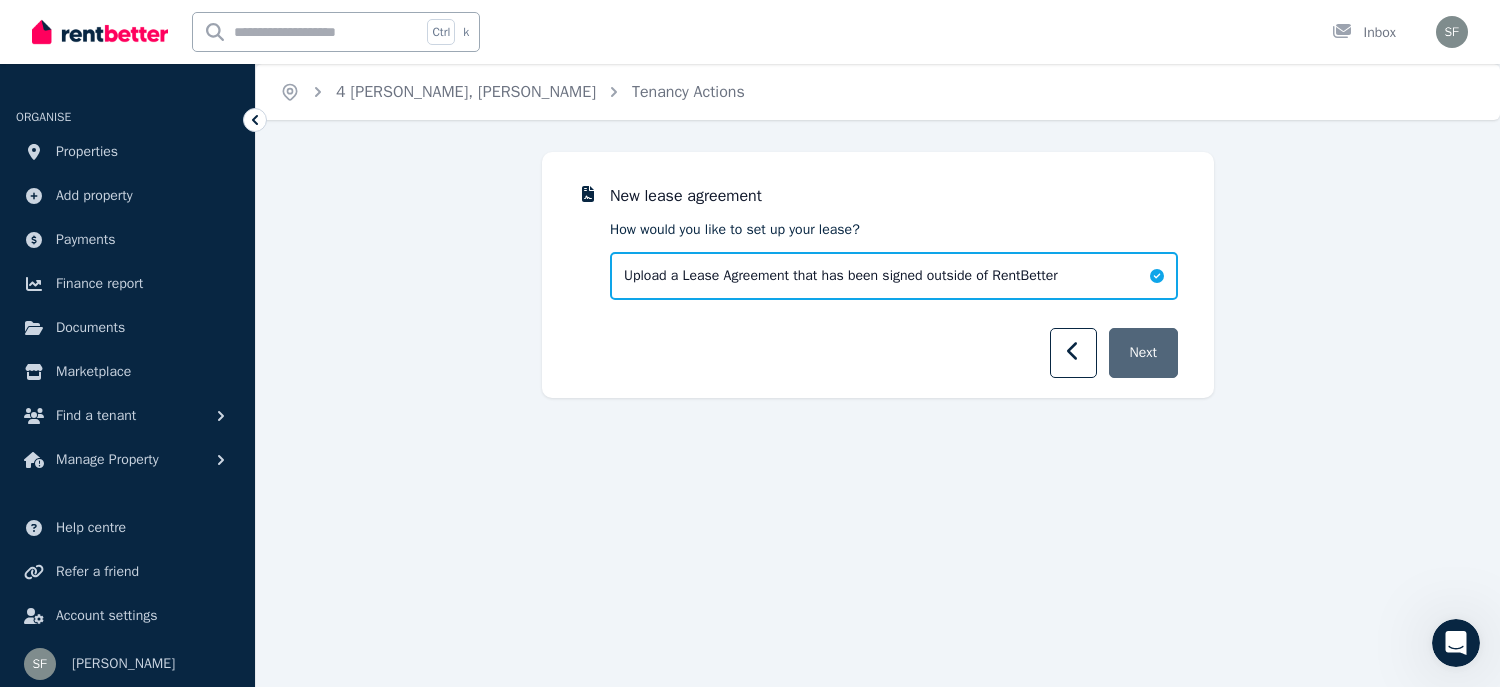 click on "Next" at bounding box center (1143, 353) 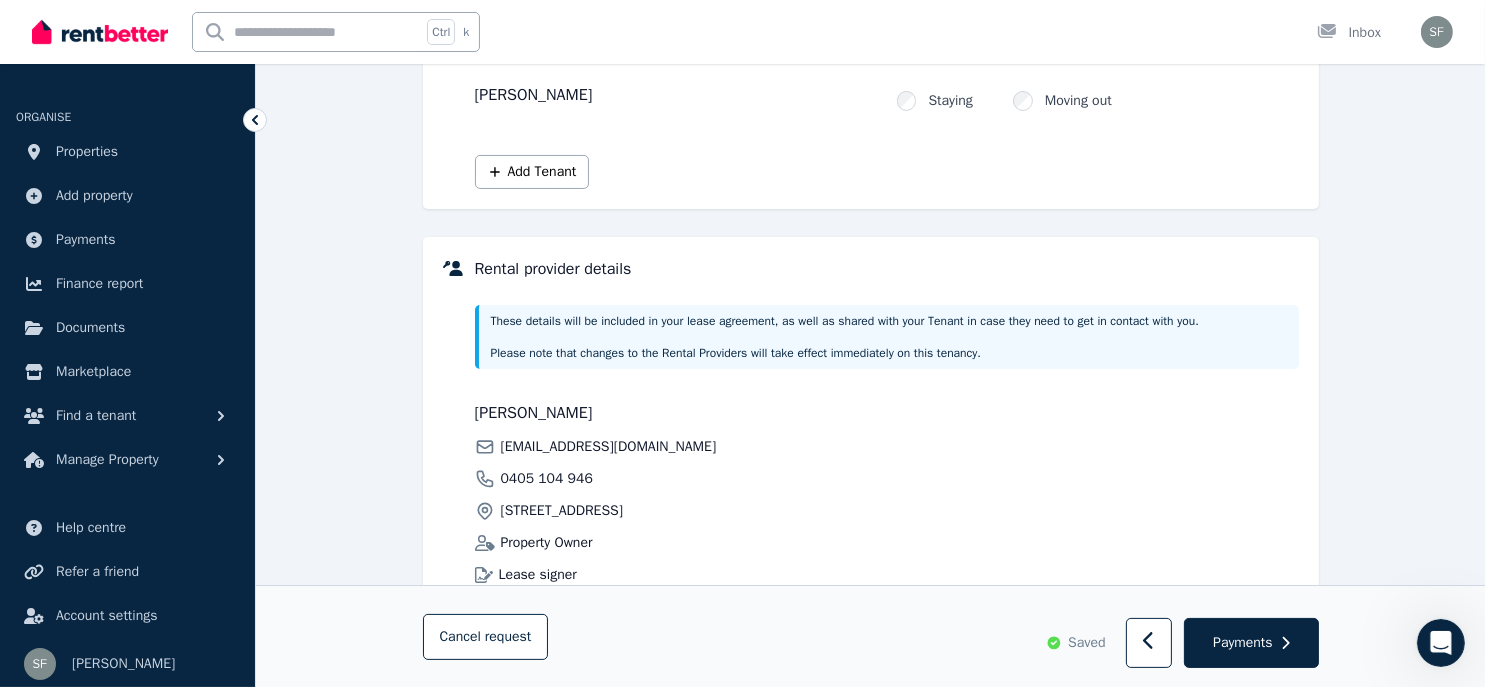 scroll, scrollTop: 305, scrollLeft: 0, axis: vertical 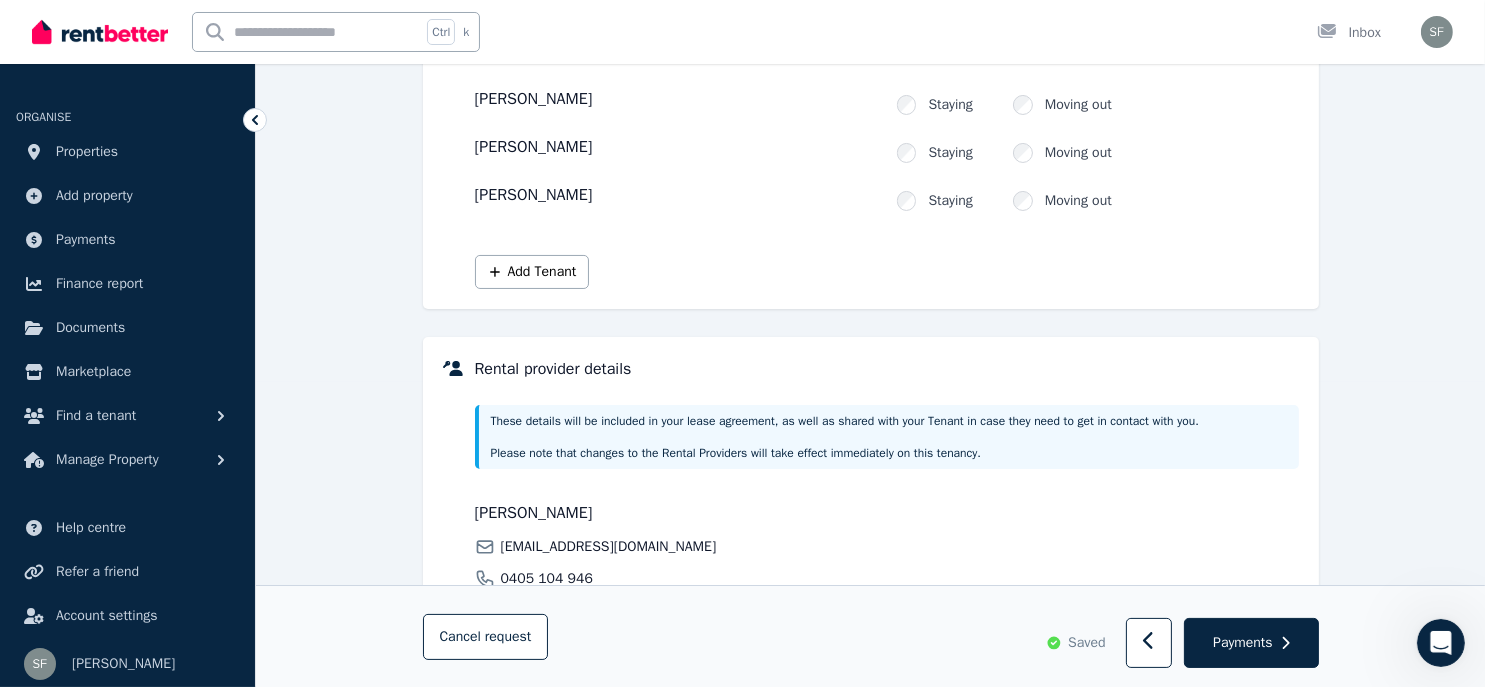 click on "[PERSON_NAME]" at bounding box center [678, 197] 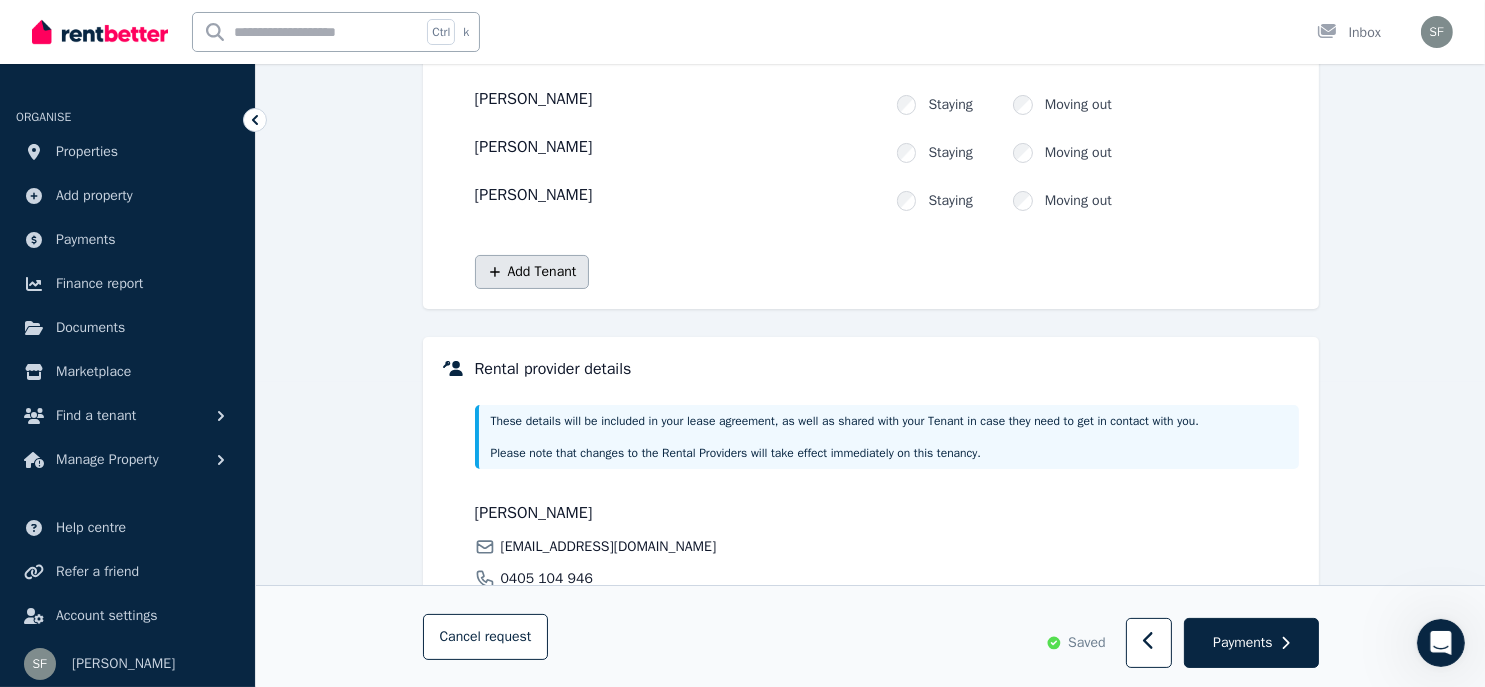 click on "Add Tenant" at bounding box center [532, 272] 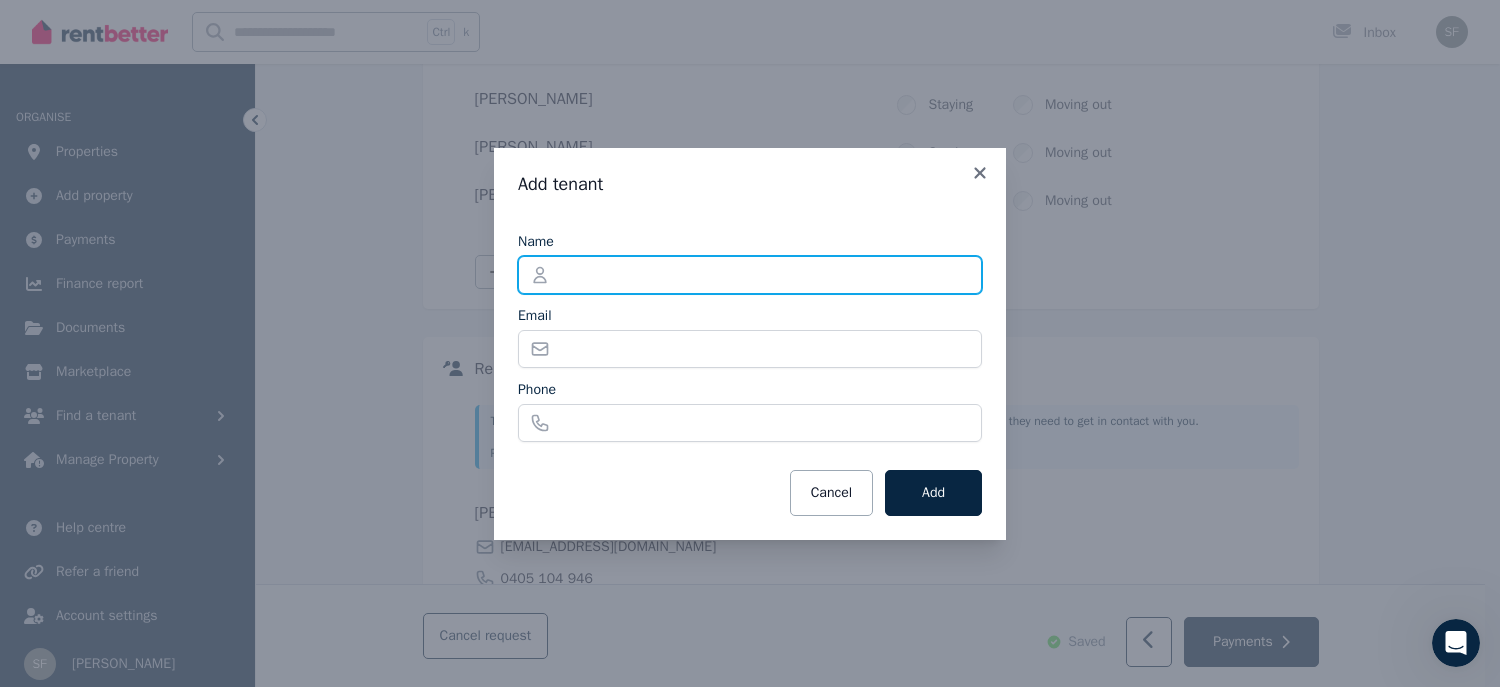 click on "Name" at bounding box center (750, 275) 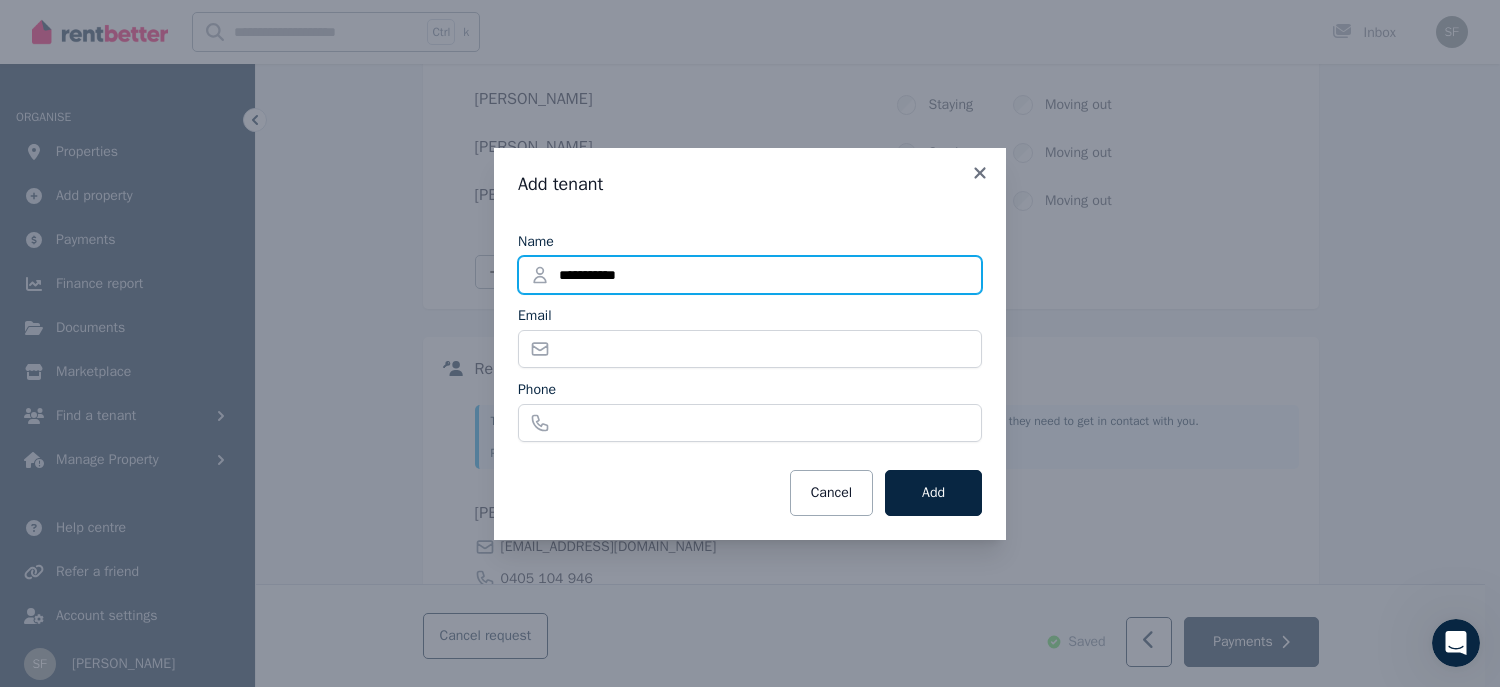 type on "**********" 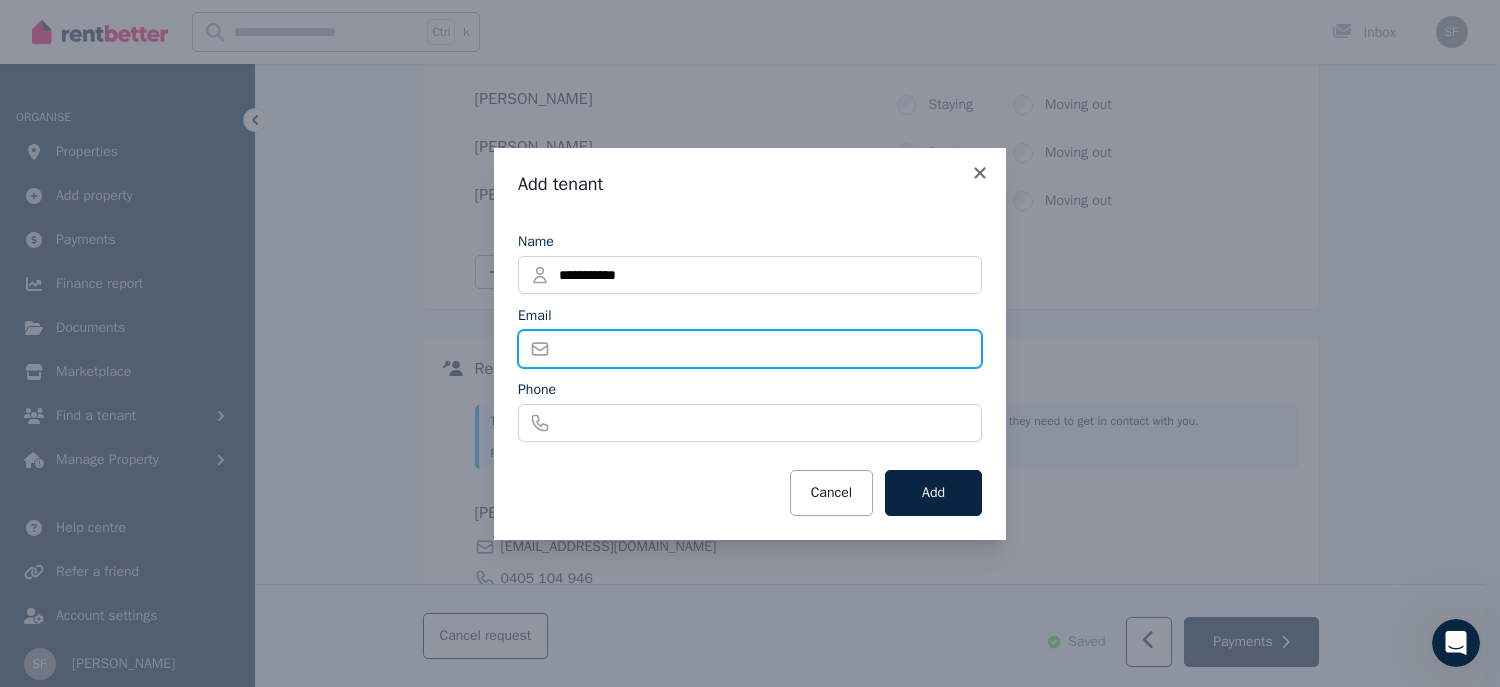 click on "Email" at bounding box center [750, 349] 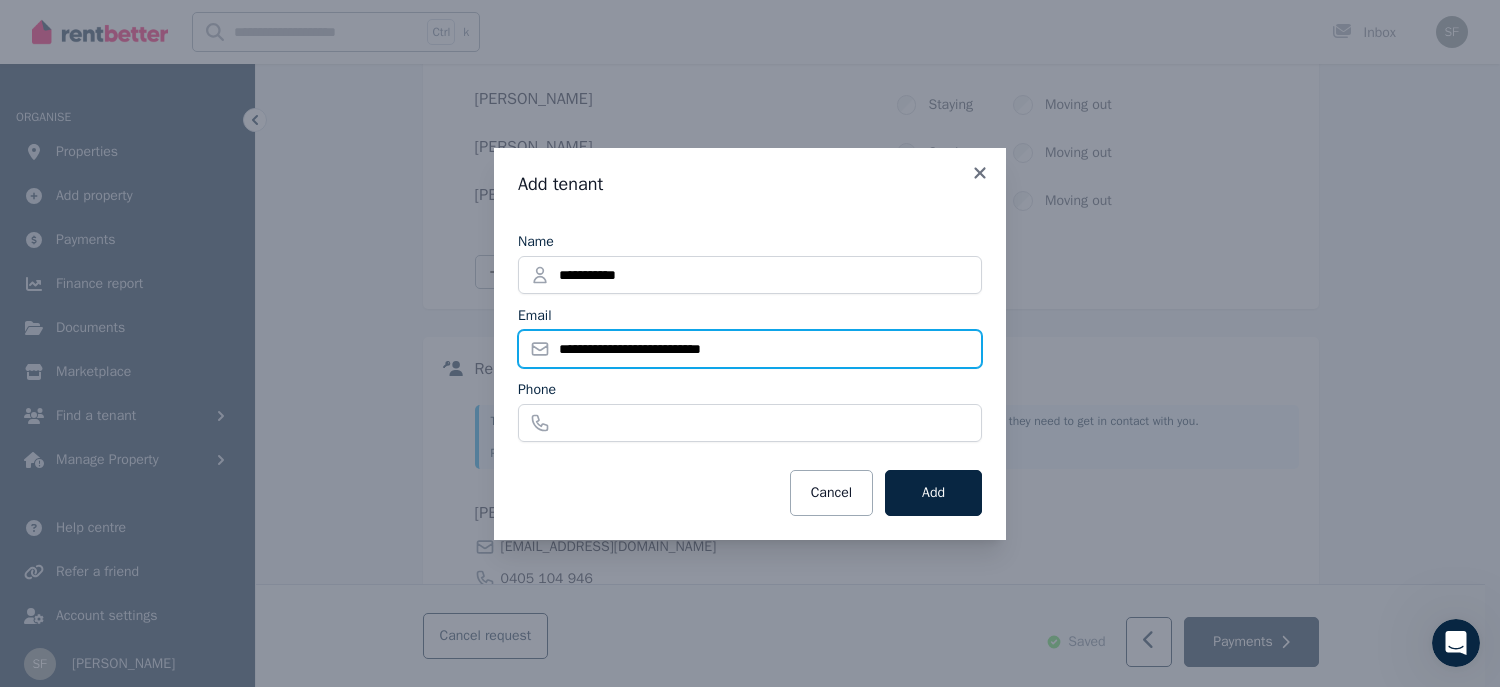type on "**********" 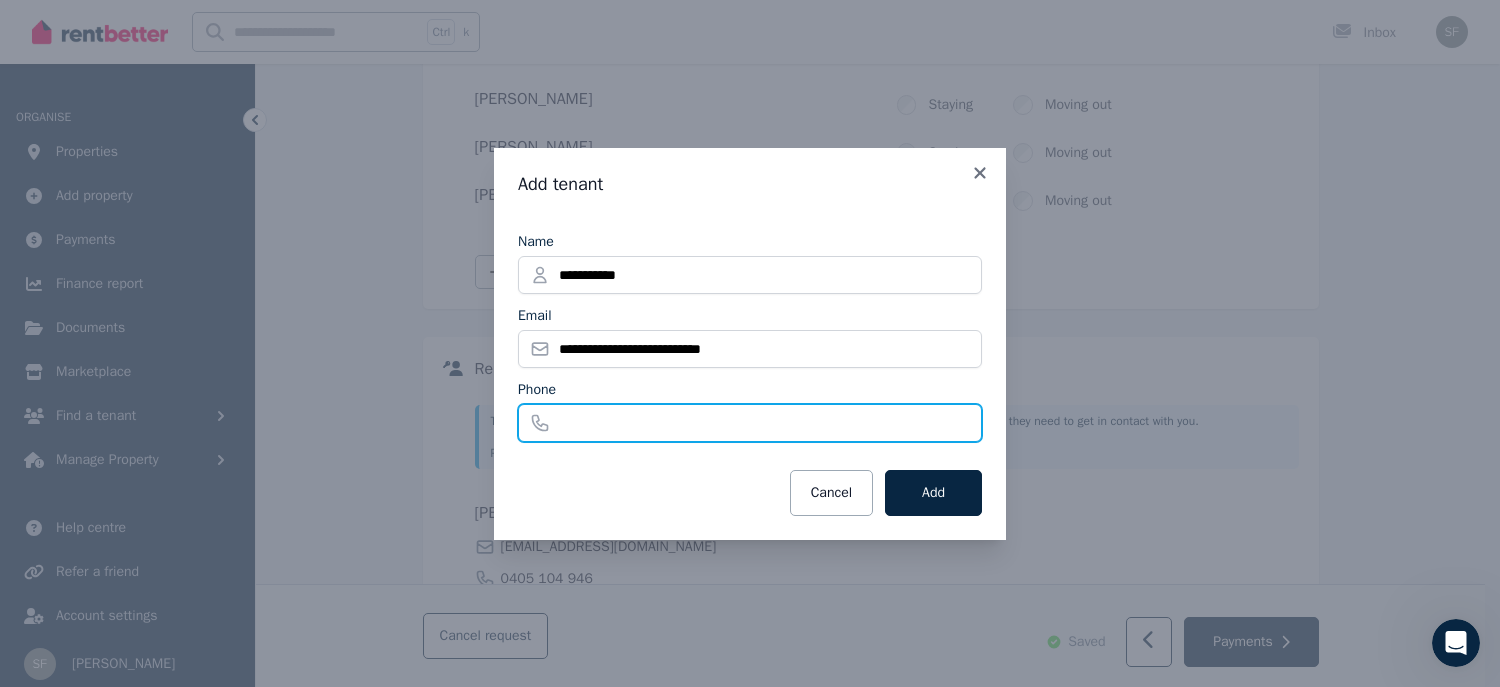 click on "Phone" at bounding box center (750, 423) 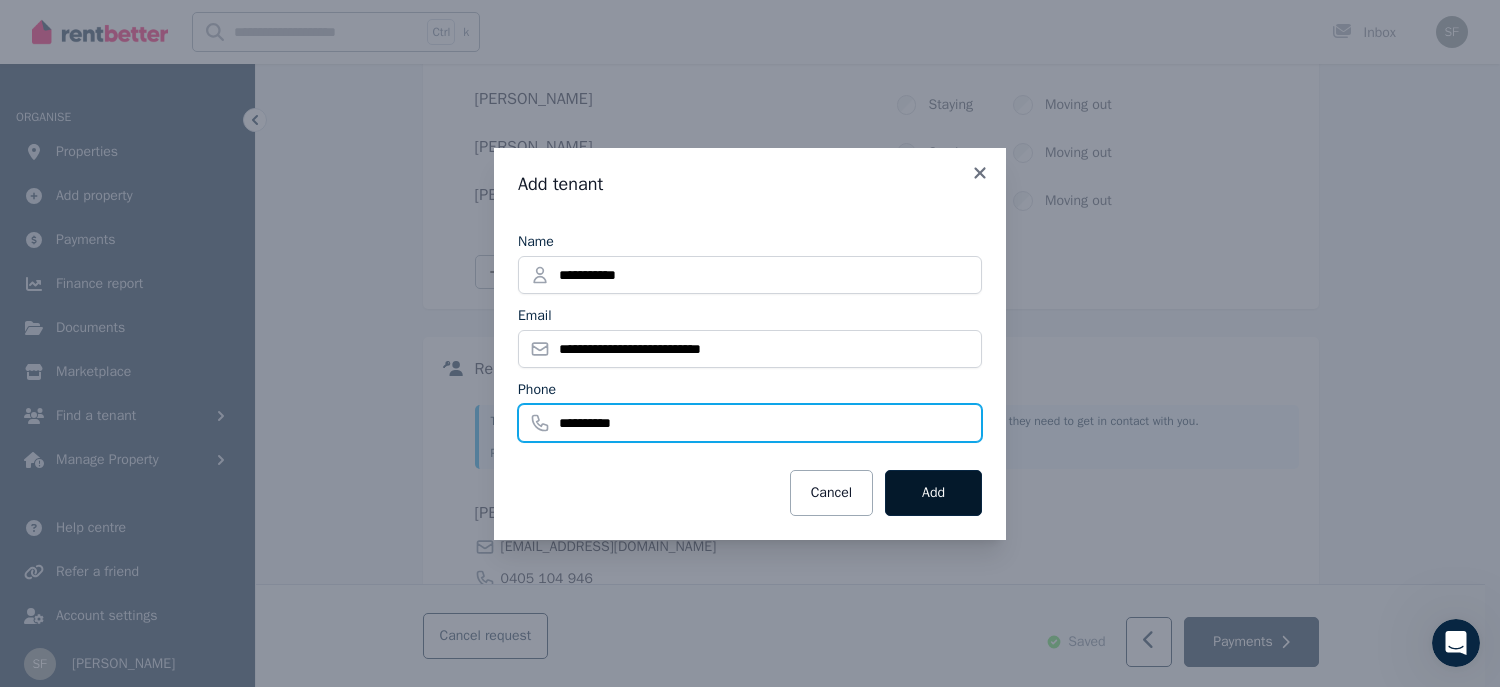 type on "**********" 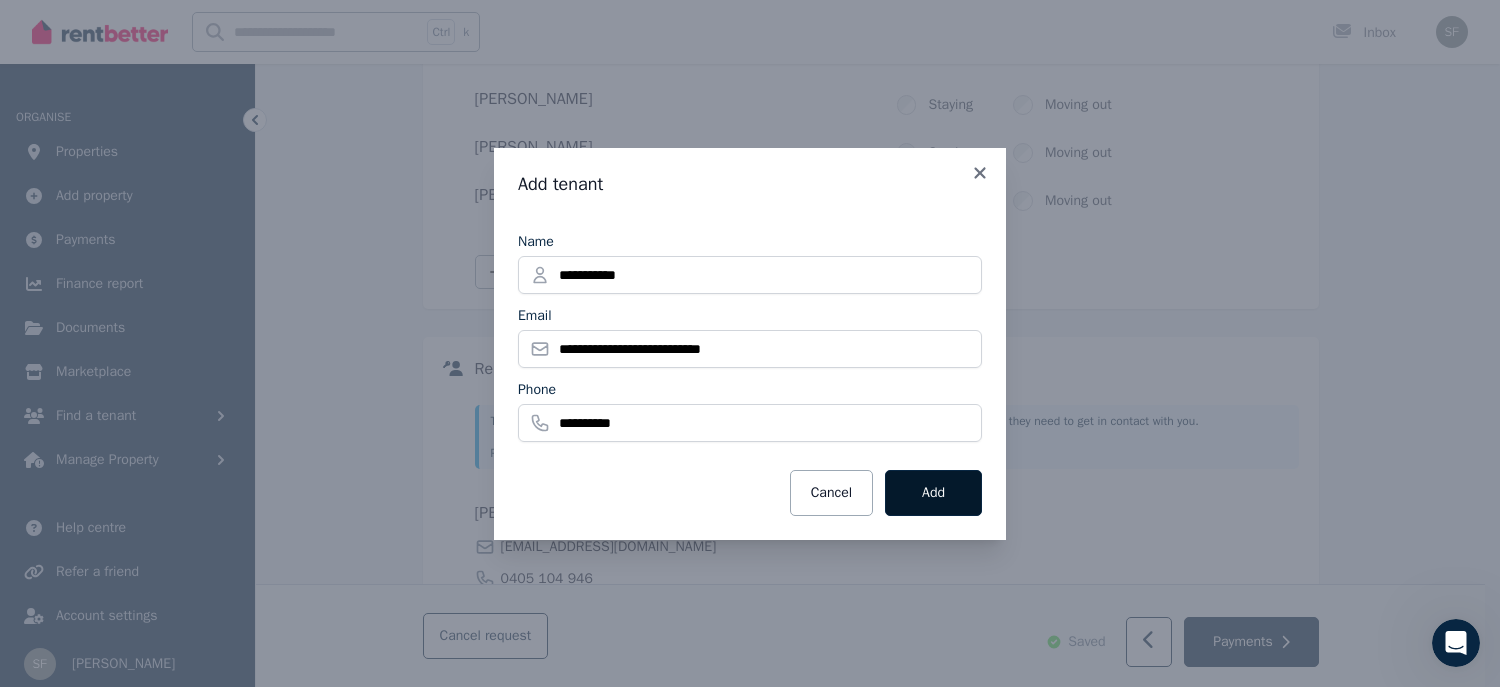 click on "Add" at bounding box center (933, 493) 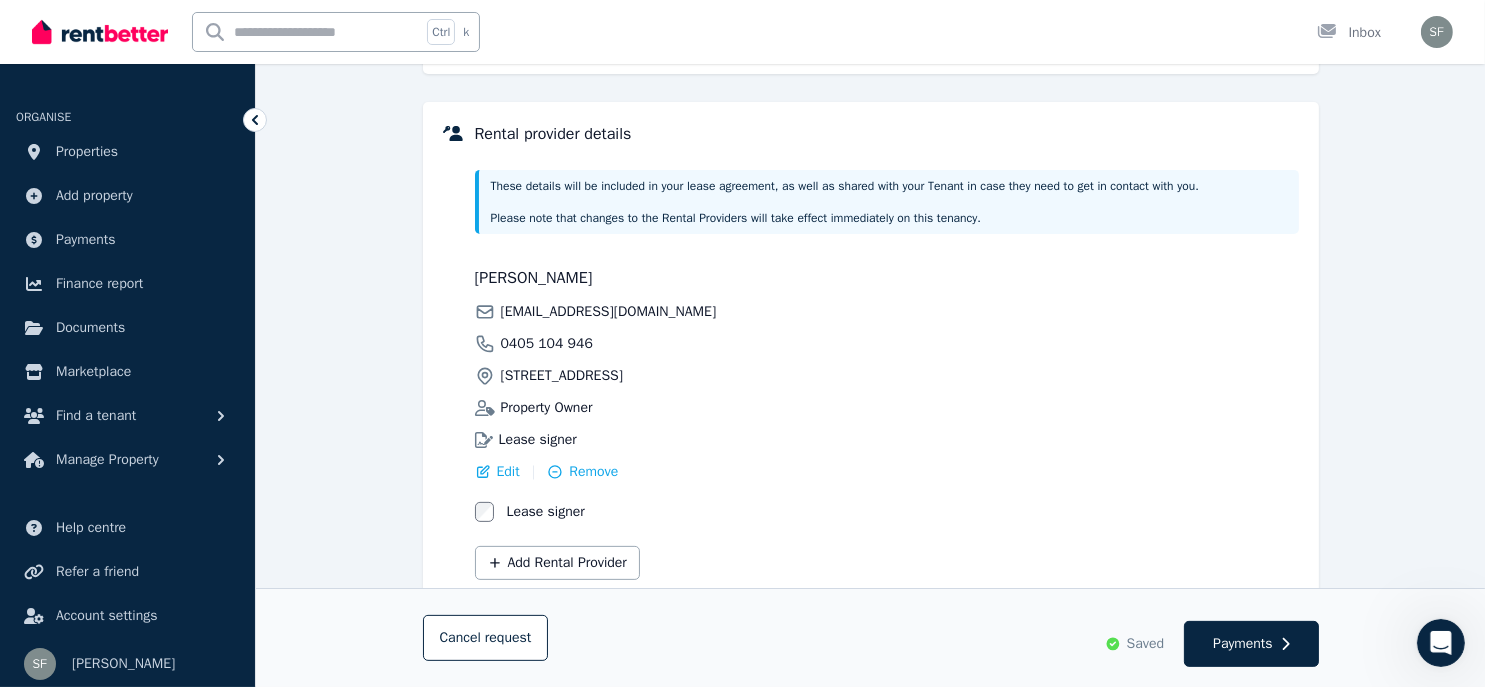 scroll, scrollTop: 305, scrollLeft: 0, axis: vertical 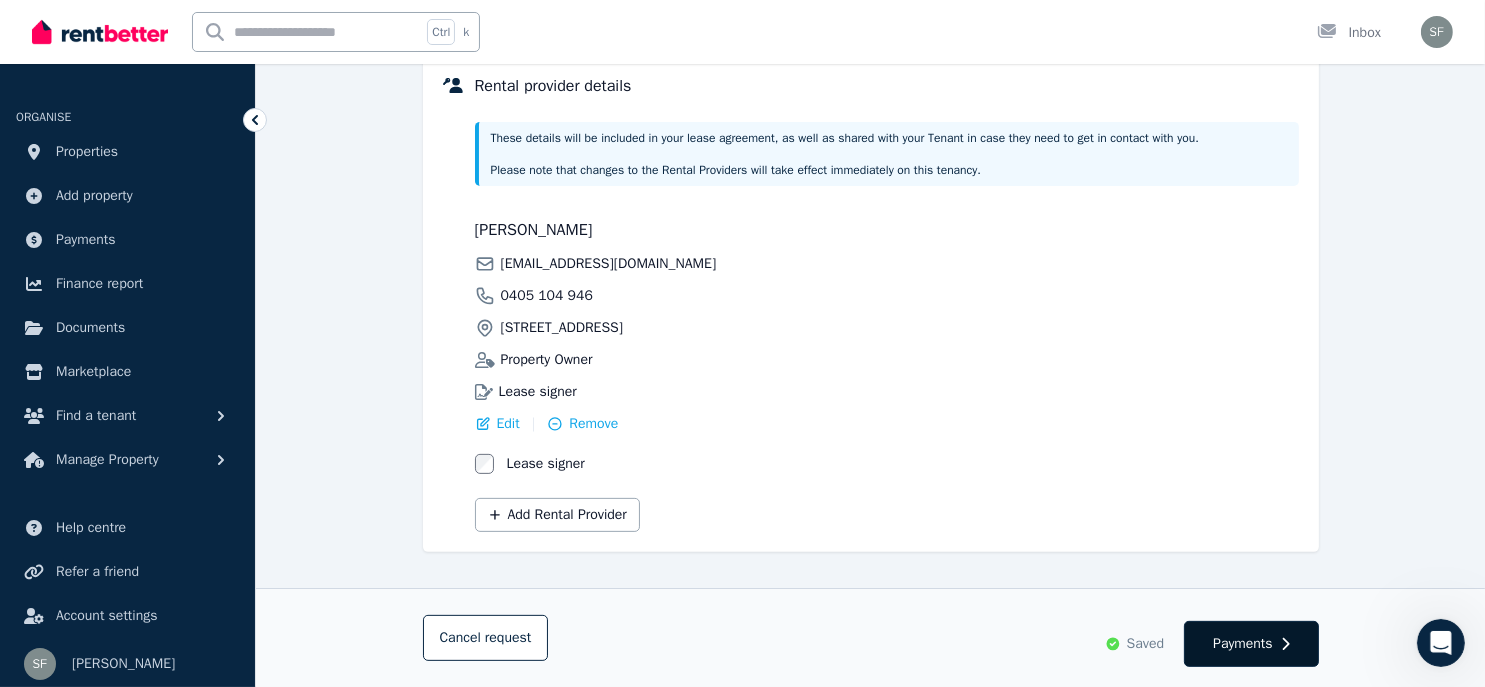 click on "Payments" at bounding box center [1243, 644] 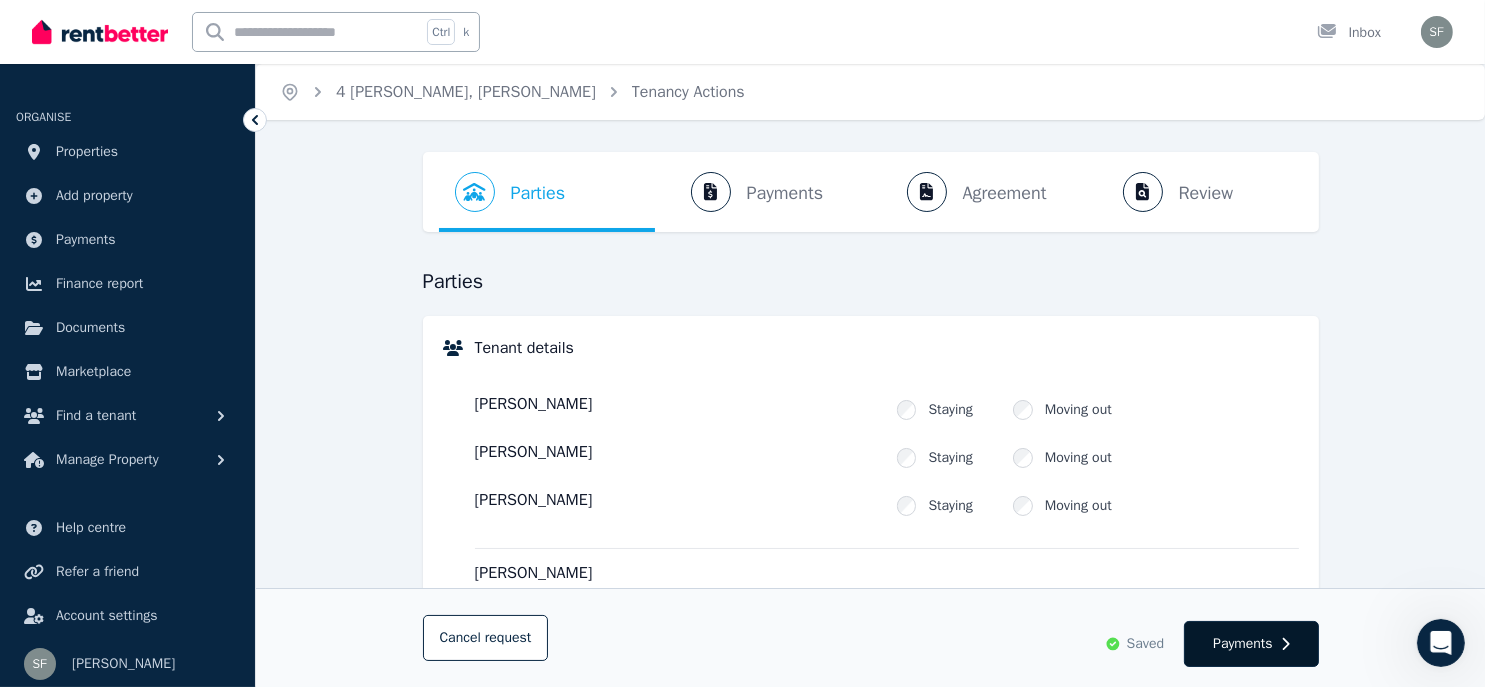 select on "**********" 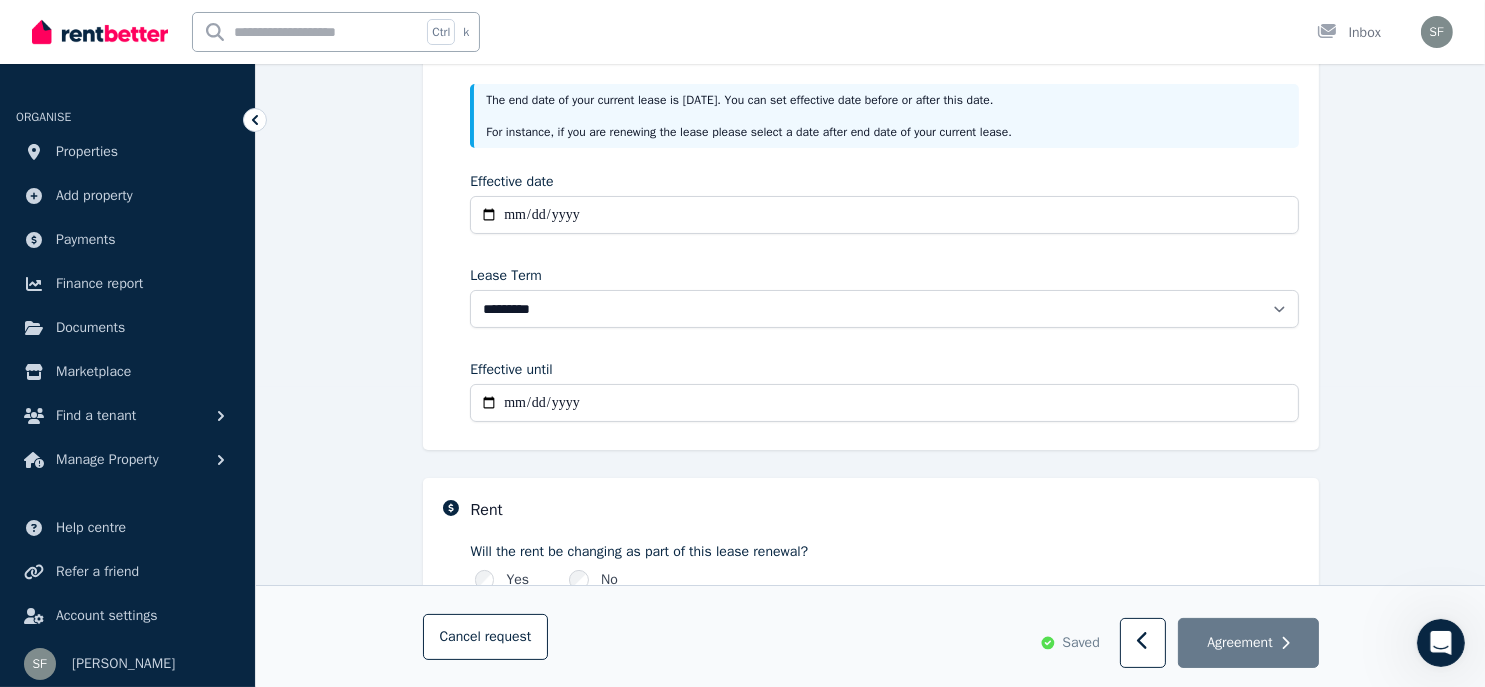 scroll, scrollTop: 400, scrollLeft: 0, axis: vertical 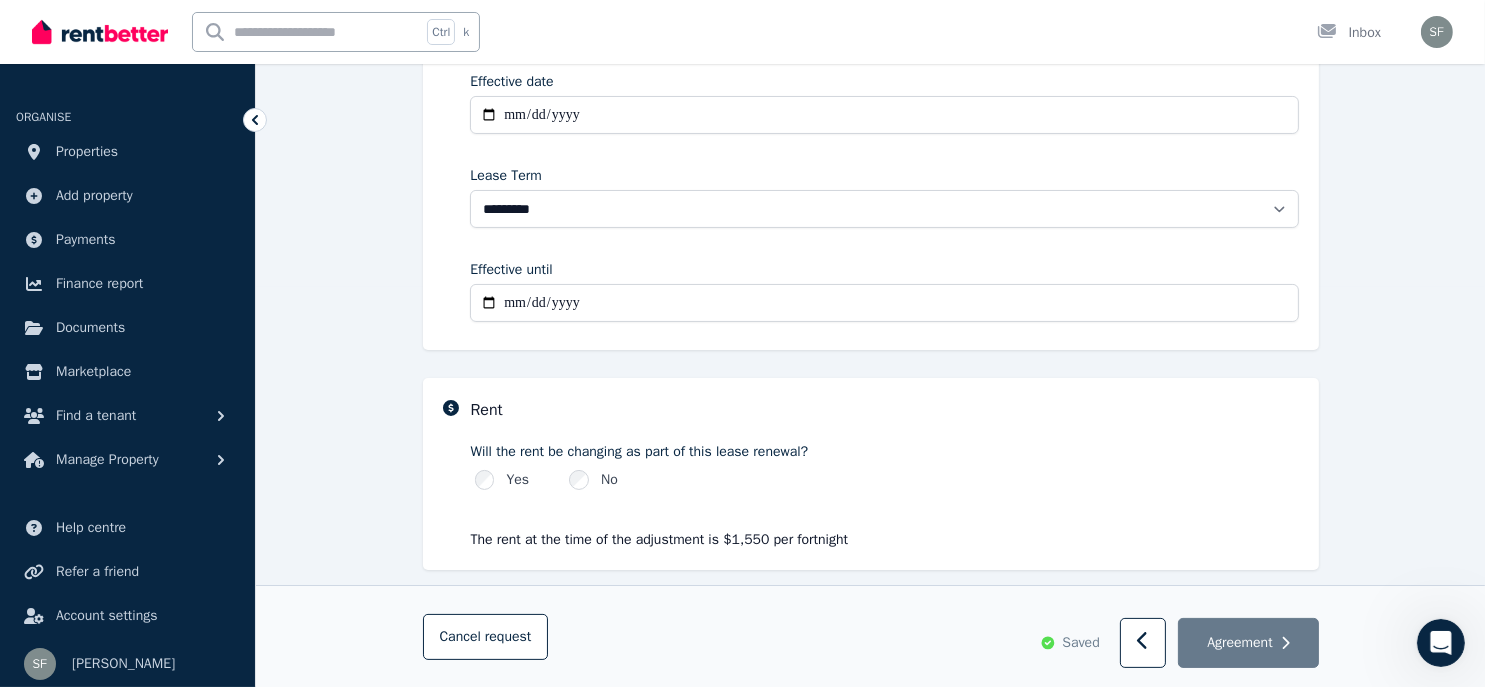 click on "Effective until" at bounding box center [884, 303] 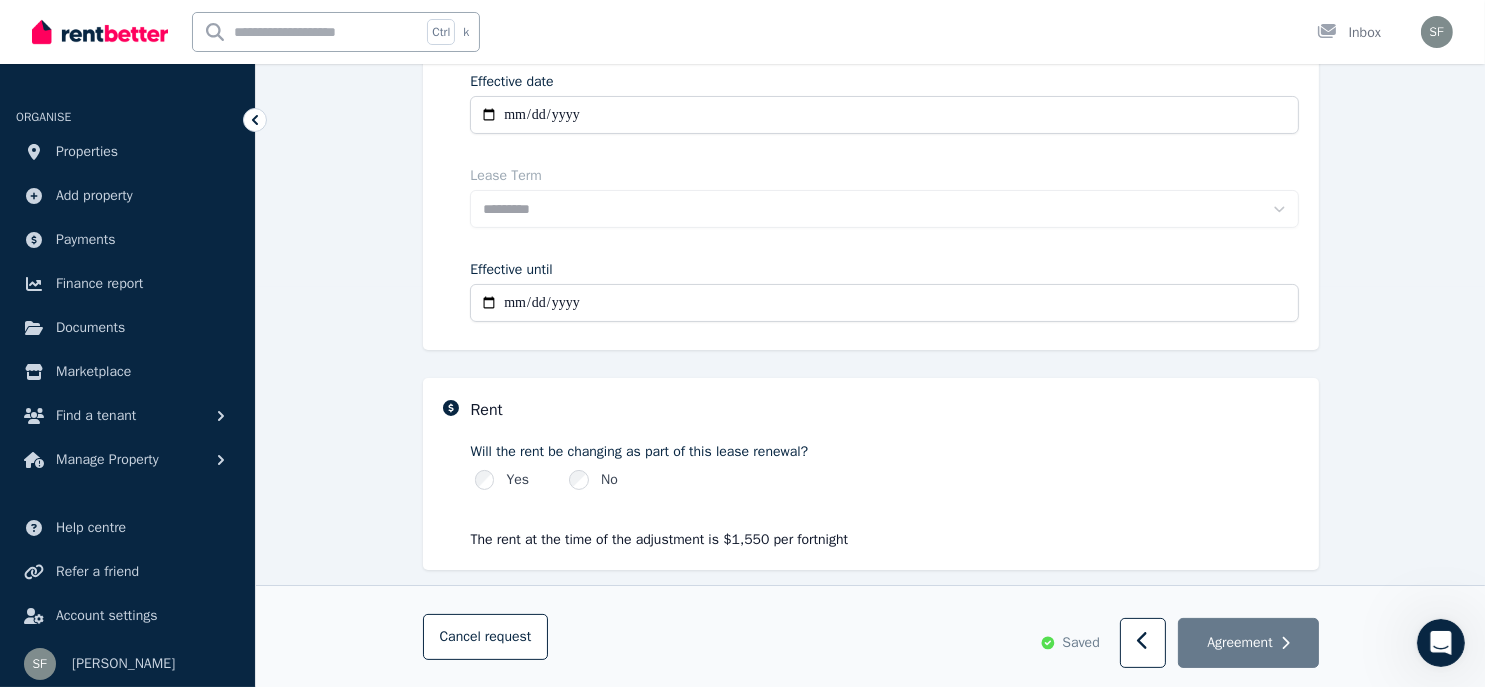 type on "**********" 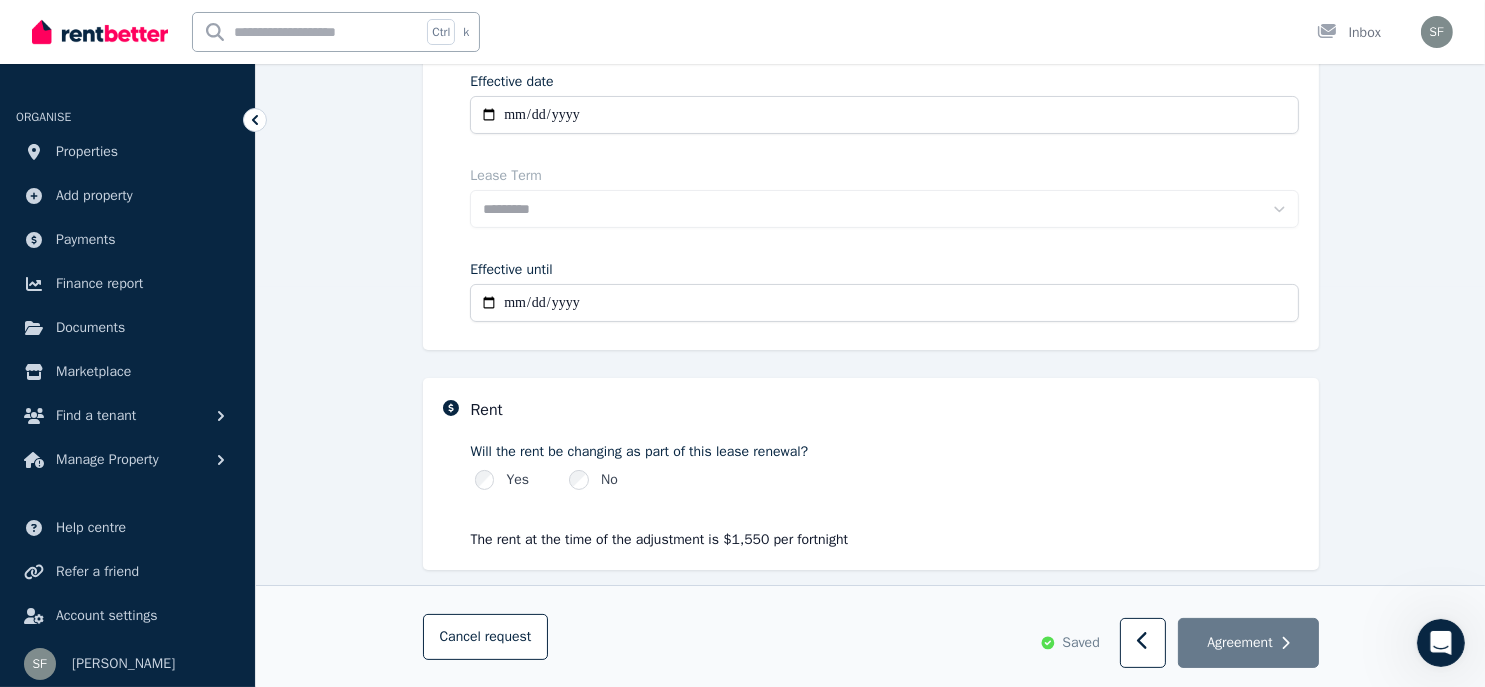 click on "**********" at bounding box center (884, 303) 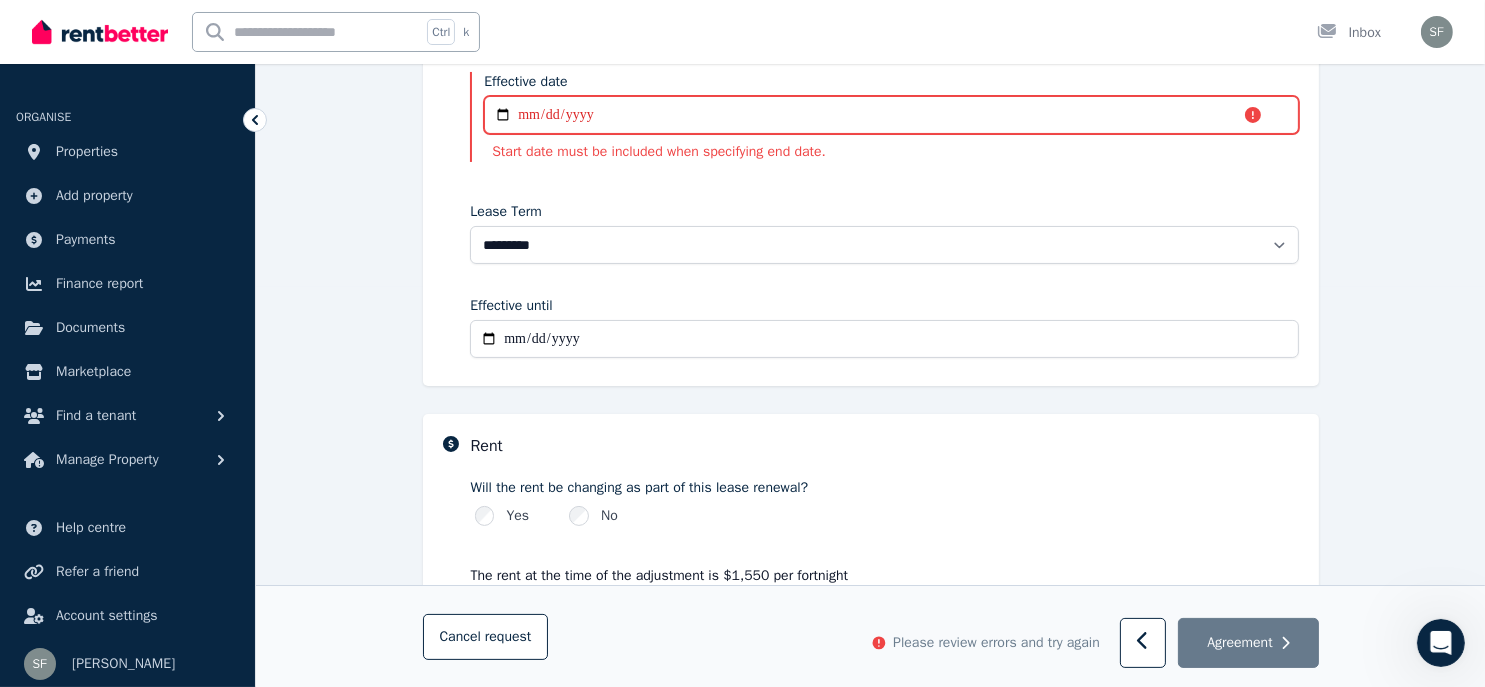 click on "Effective date" at bounding box center (891, 115) 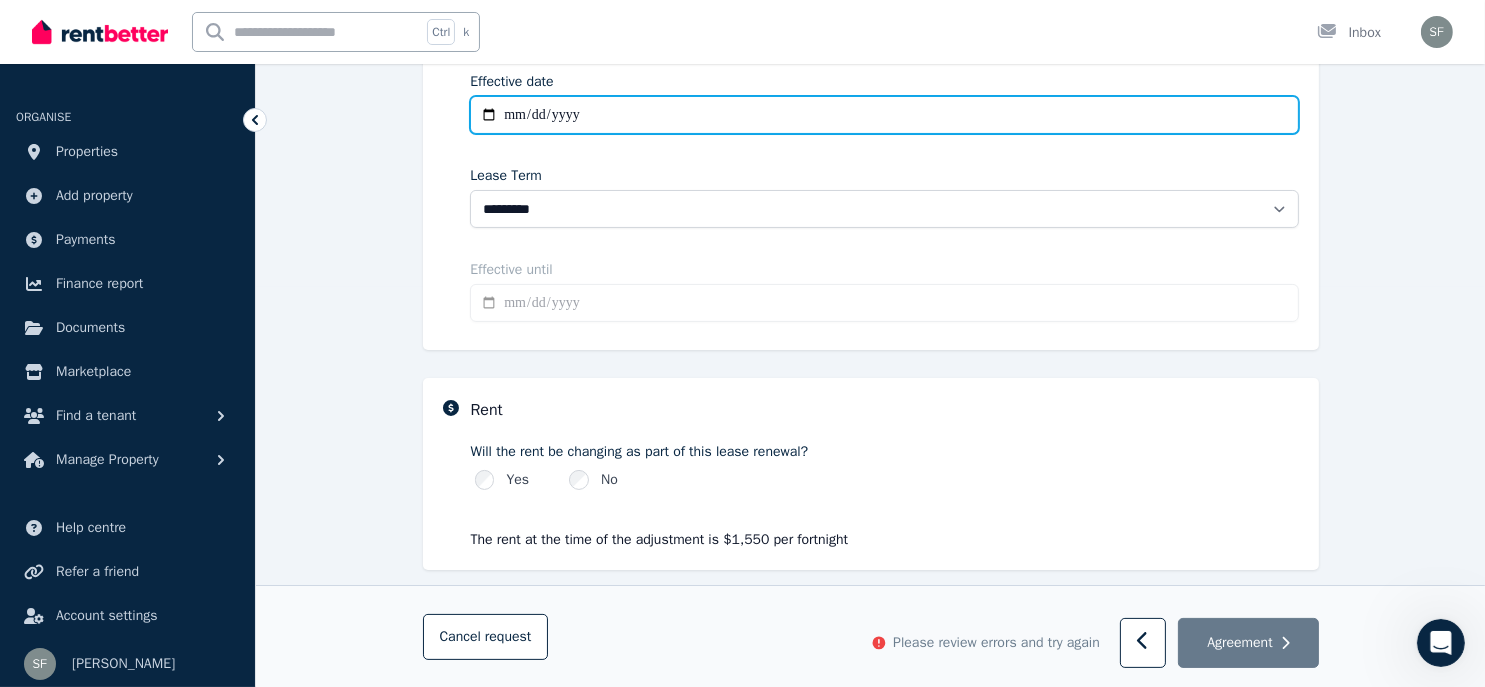 type on "**********" 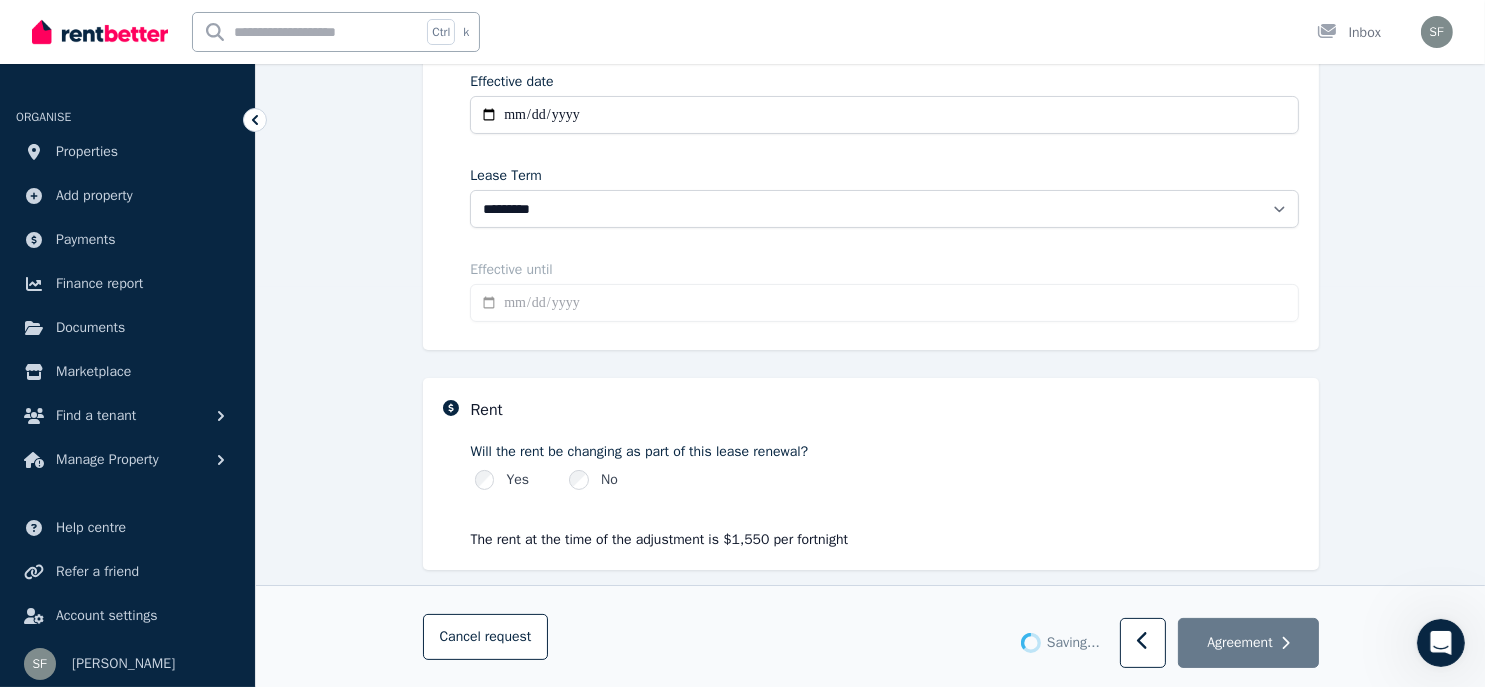 click on "**********" at bounding box center (884, 151) 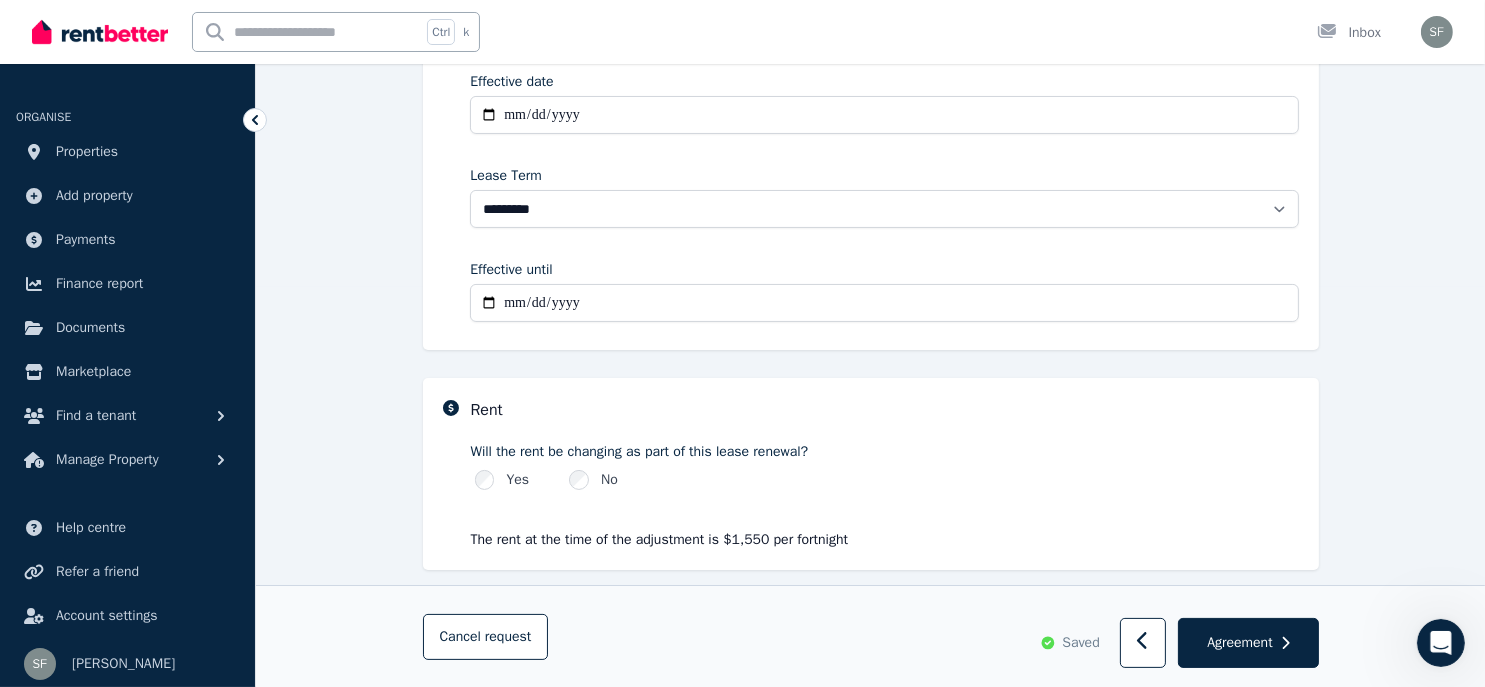 scroll, scrollTop: 500, scrollLeft: 0, axis: vertical 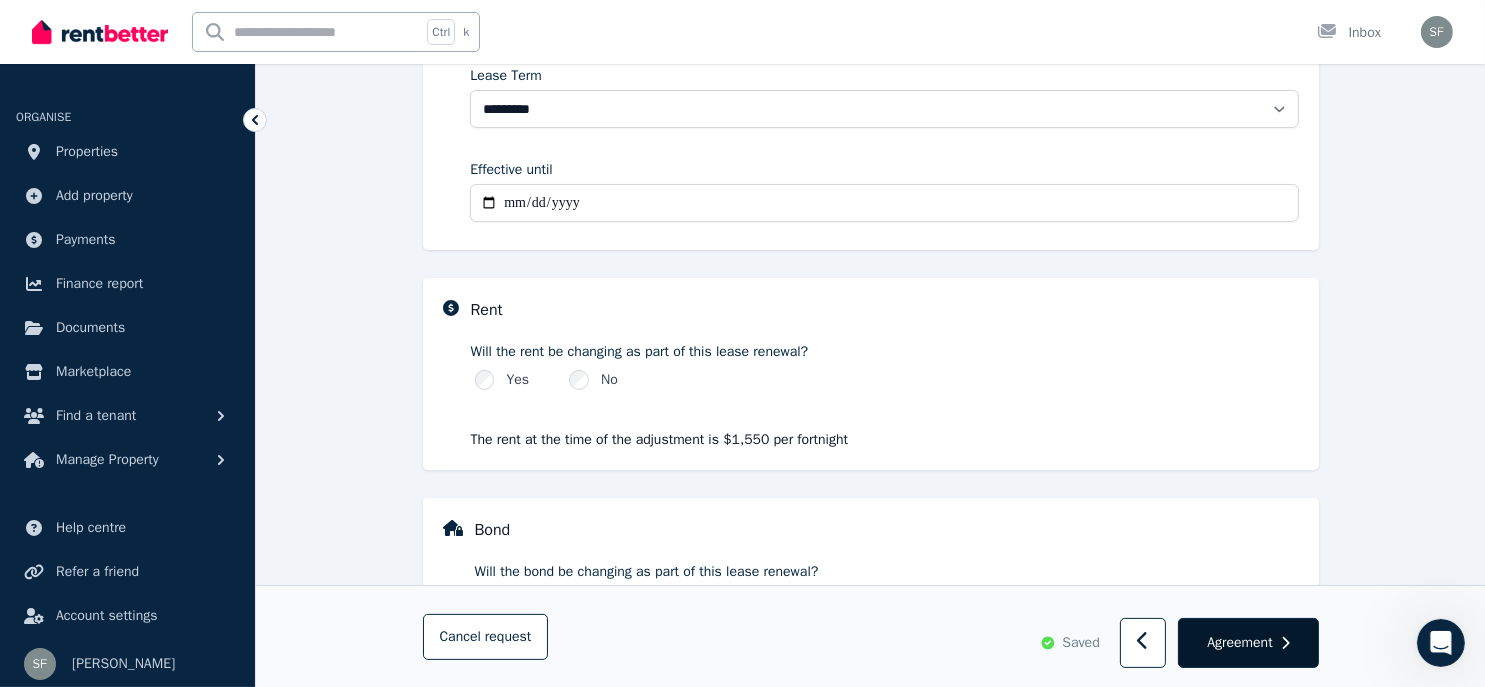 click on "Agreement" at bounding box center [1239, 642] 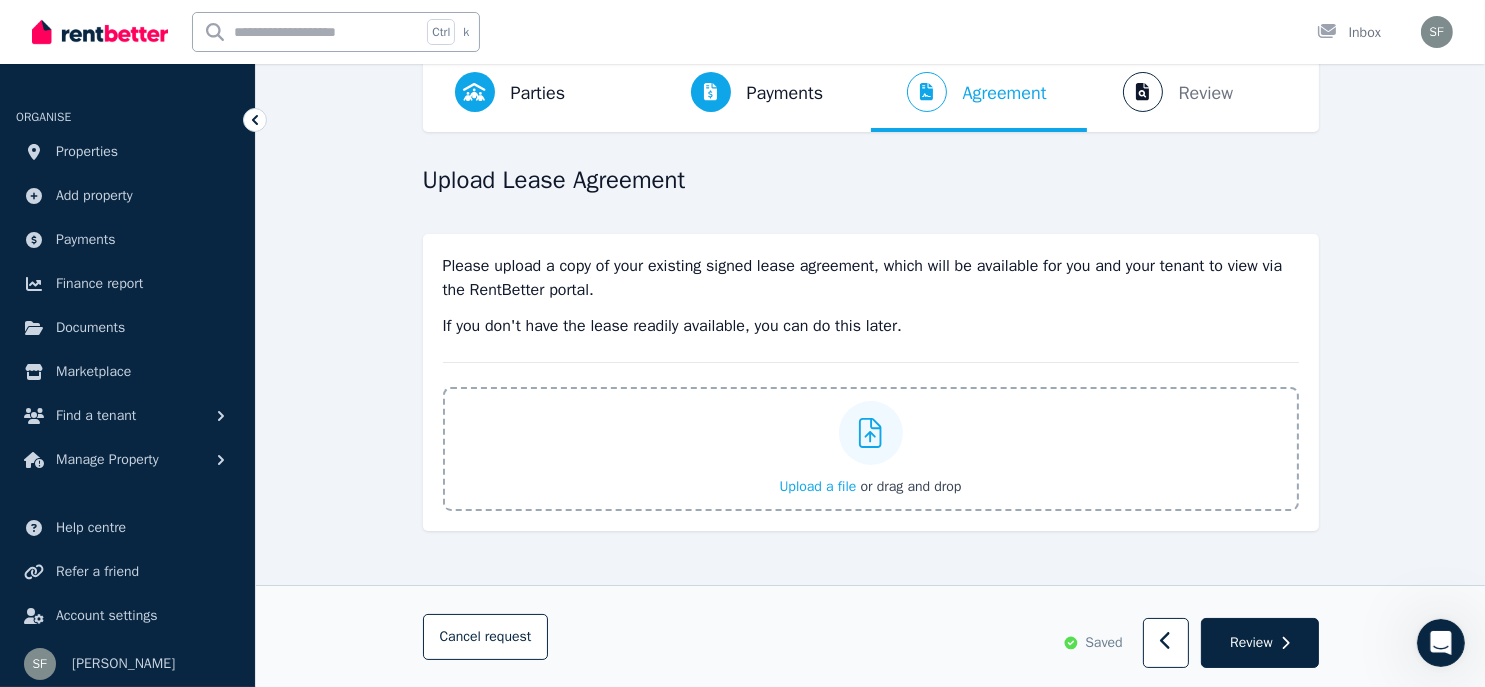 scroll, scrollTop: 200, scrollLeft: 0, axis: vertical 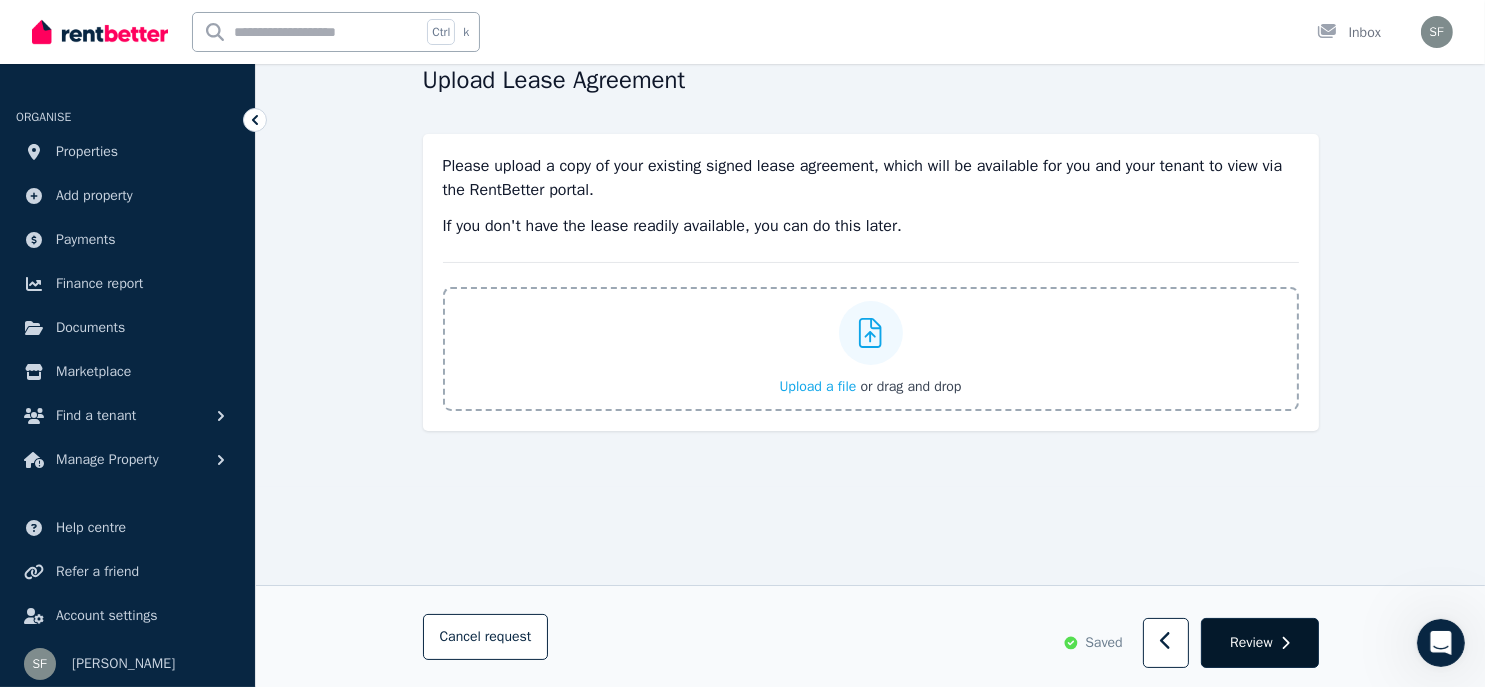 click on "Review" at bounding box center [1251, 642] 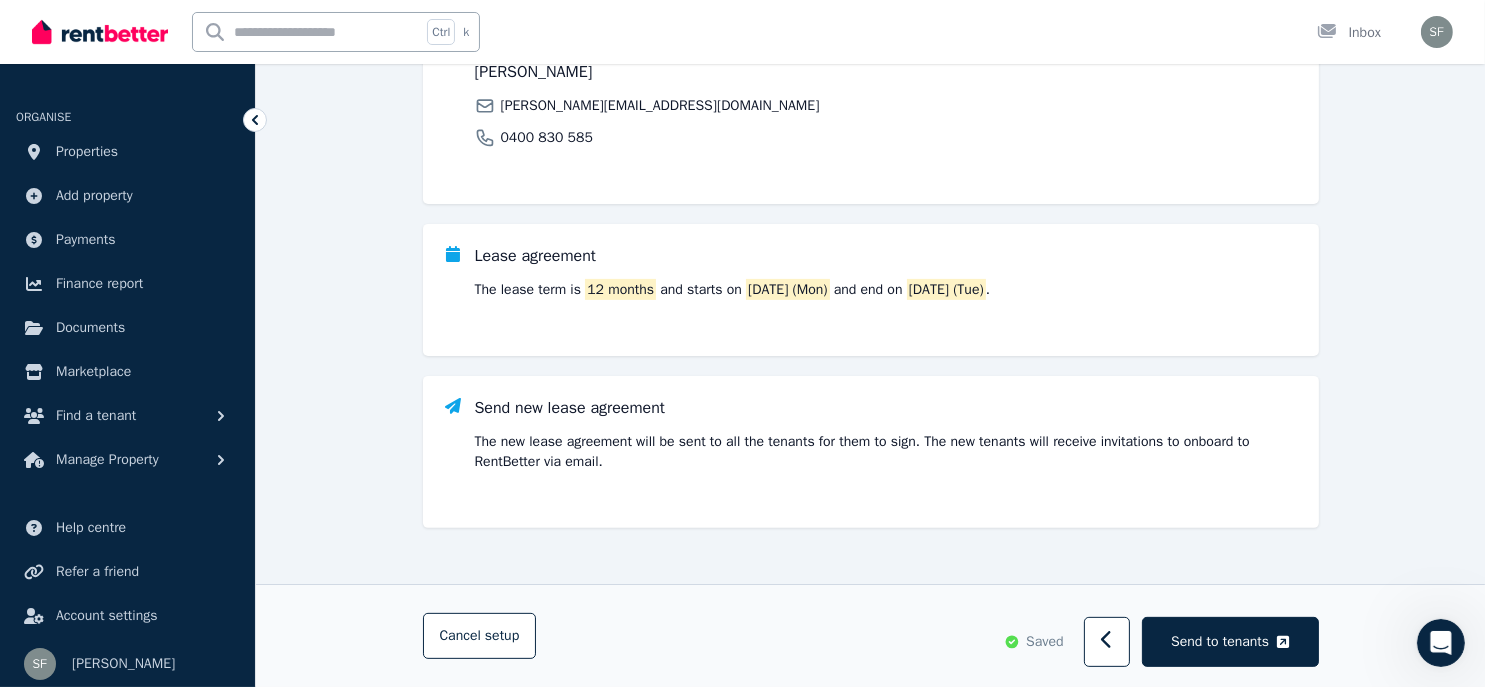 scroll, scrollTop: 1088, scrollLeft: 0, axis: vertical 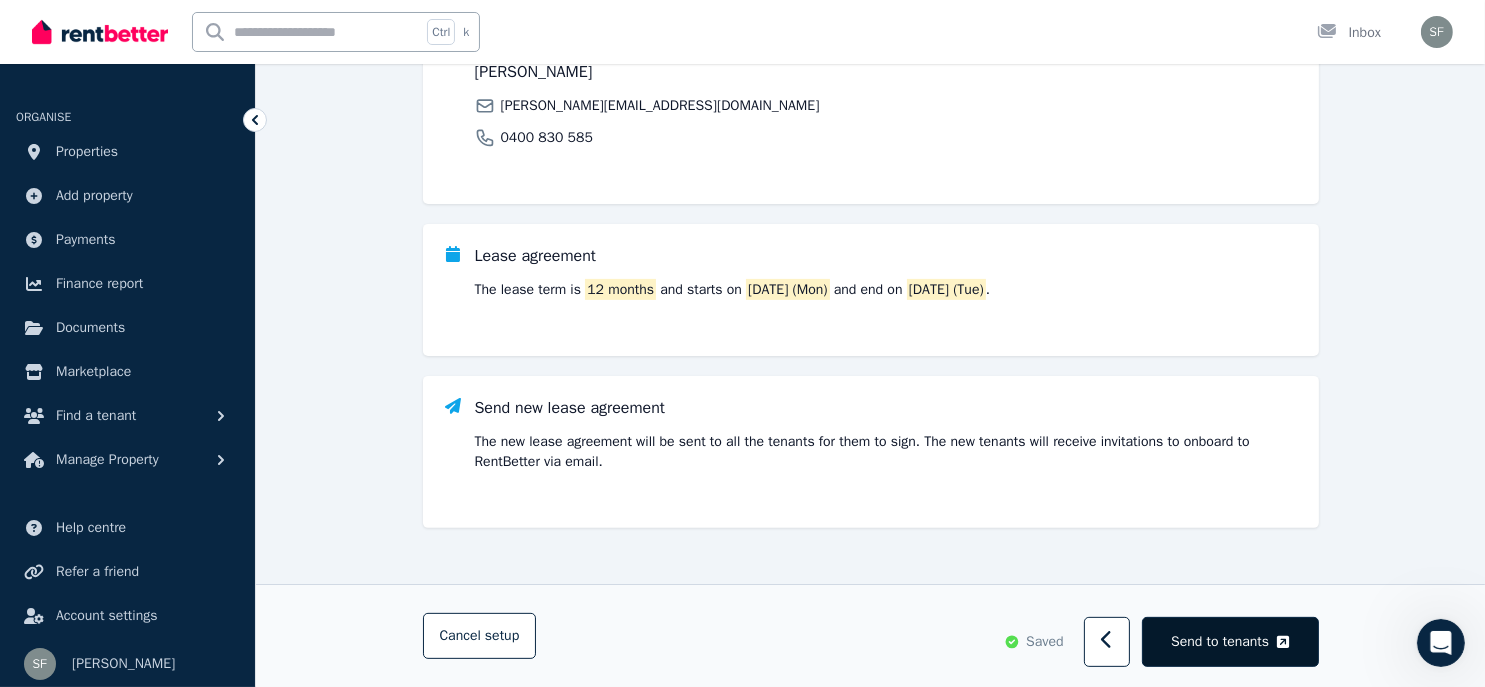 click on "Send to tenants" at bounding box center [1220, 642] 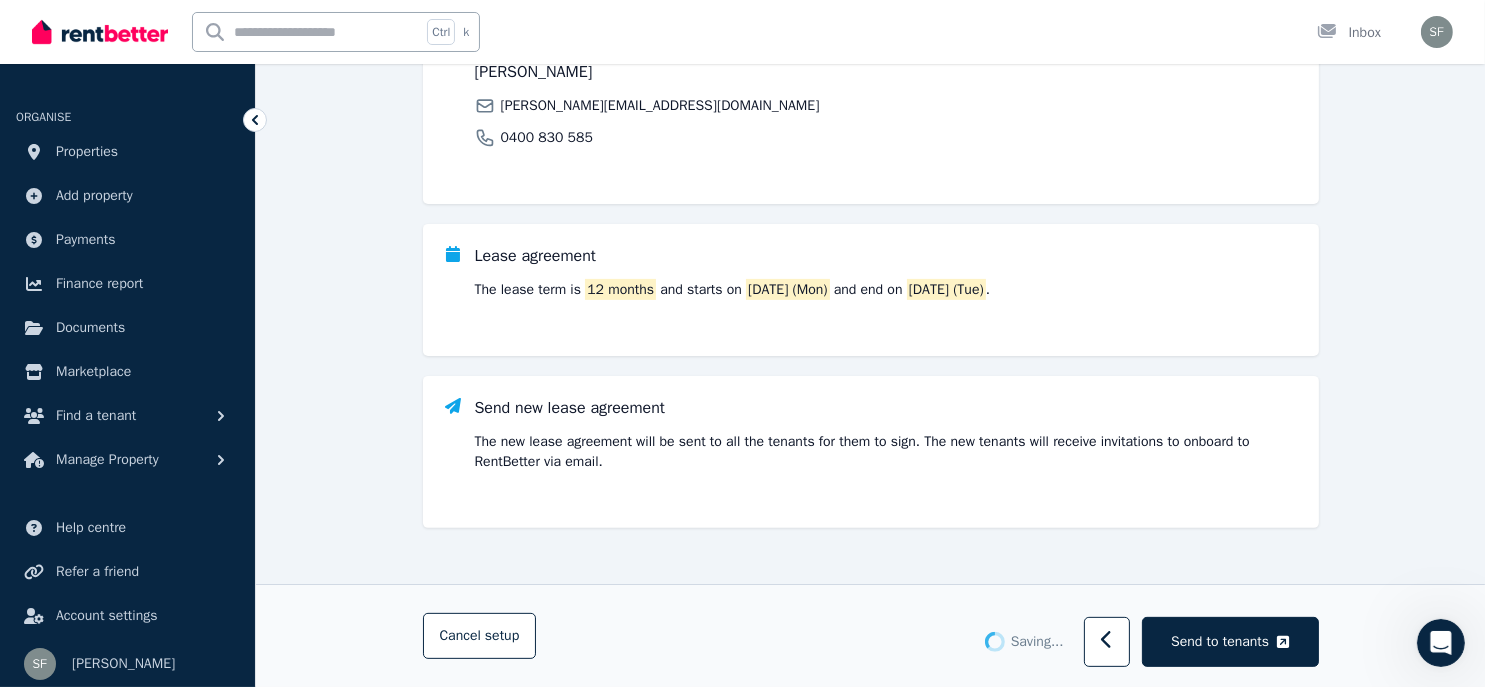 scroll, scrollTop: 0, scrollLeft: 0, axis: both 